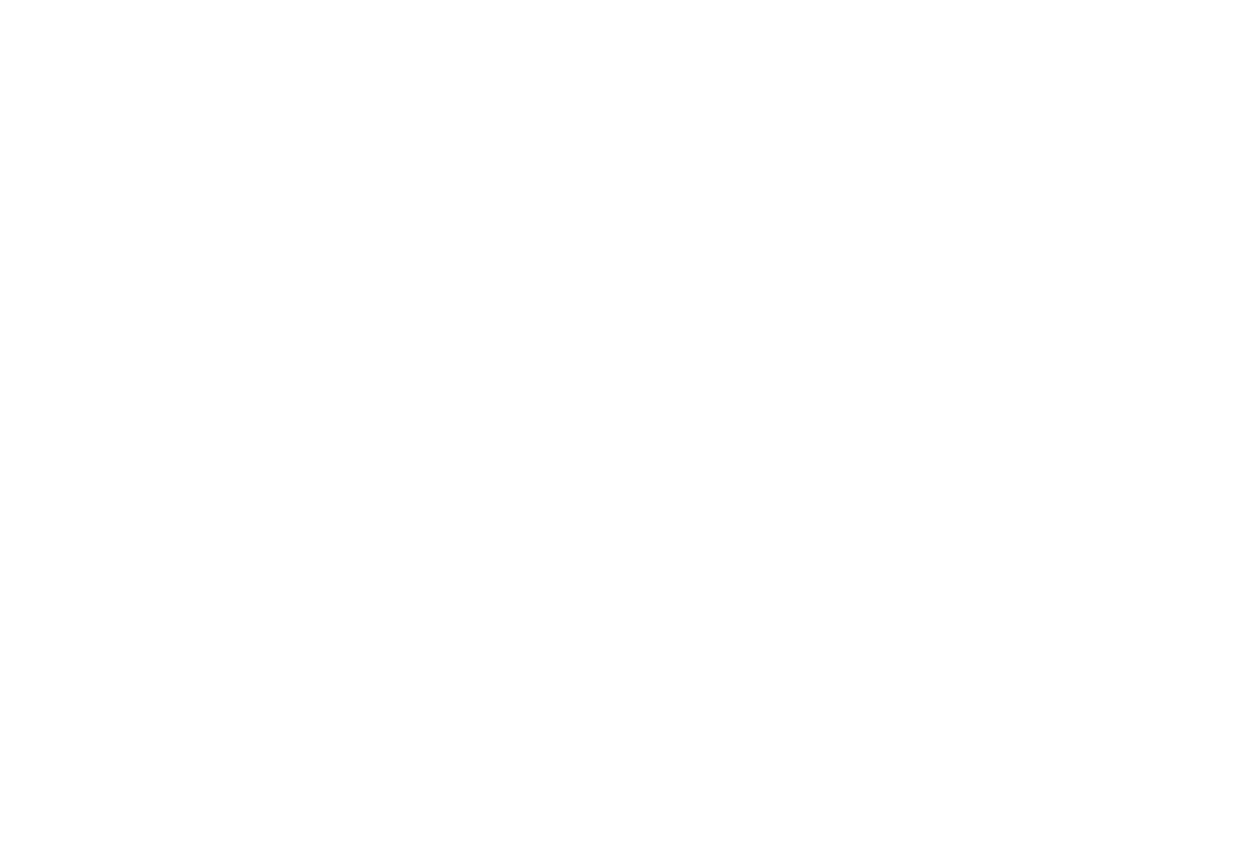 scroll, scrollTop: 0, scrollLeft: 0, axis: both 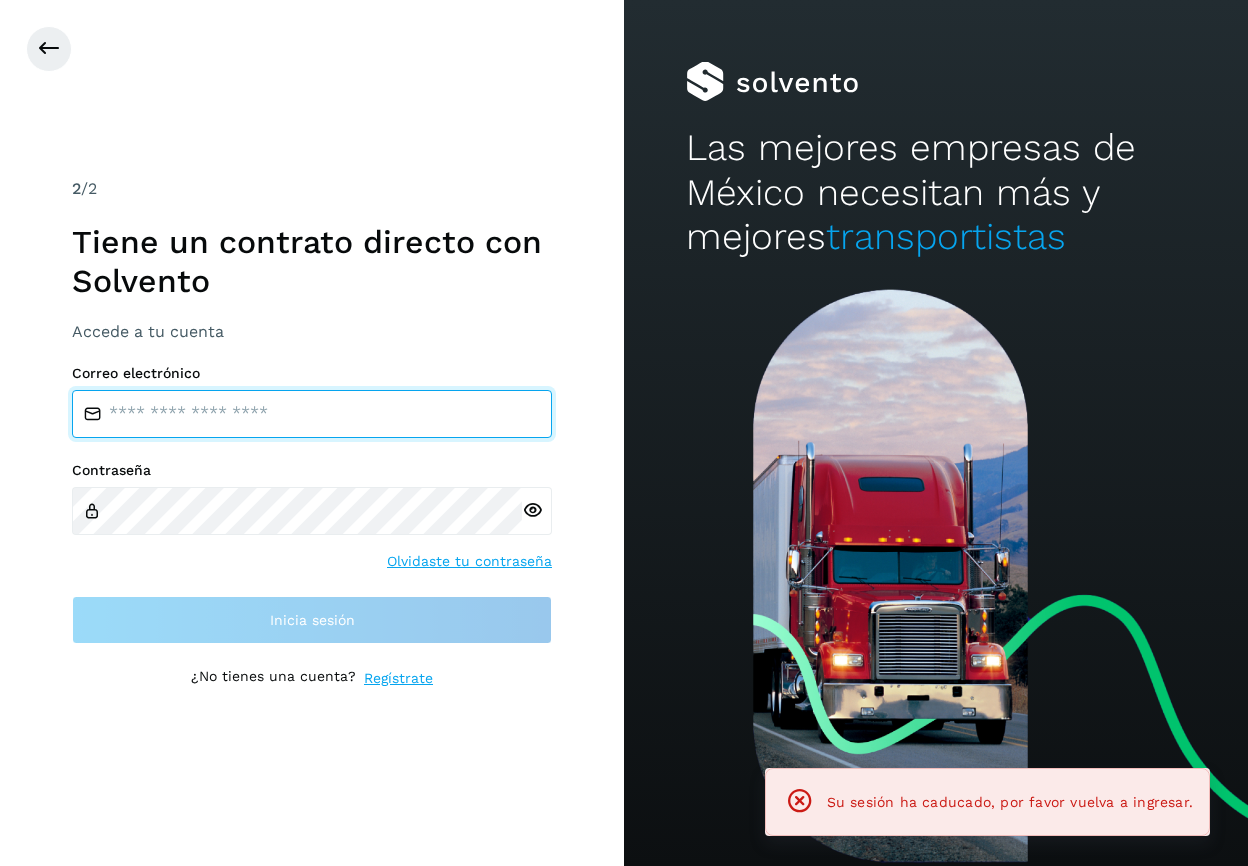 type on "**********" 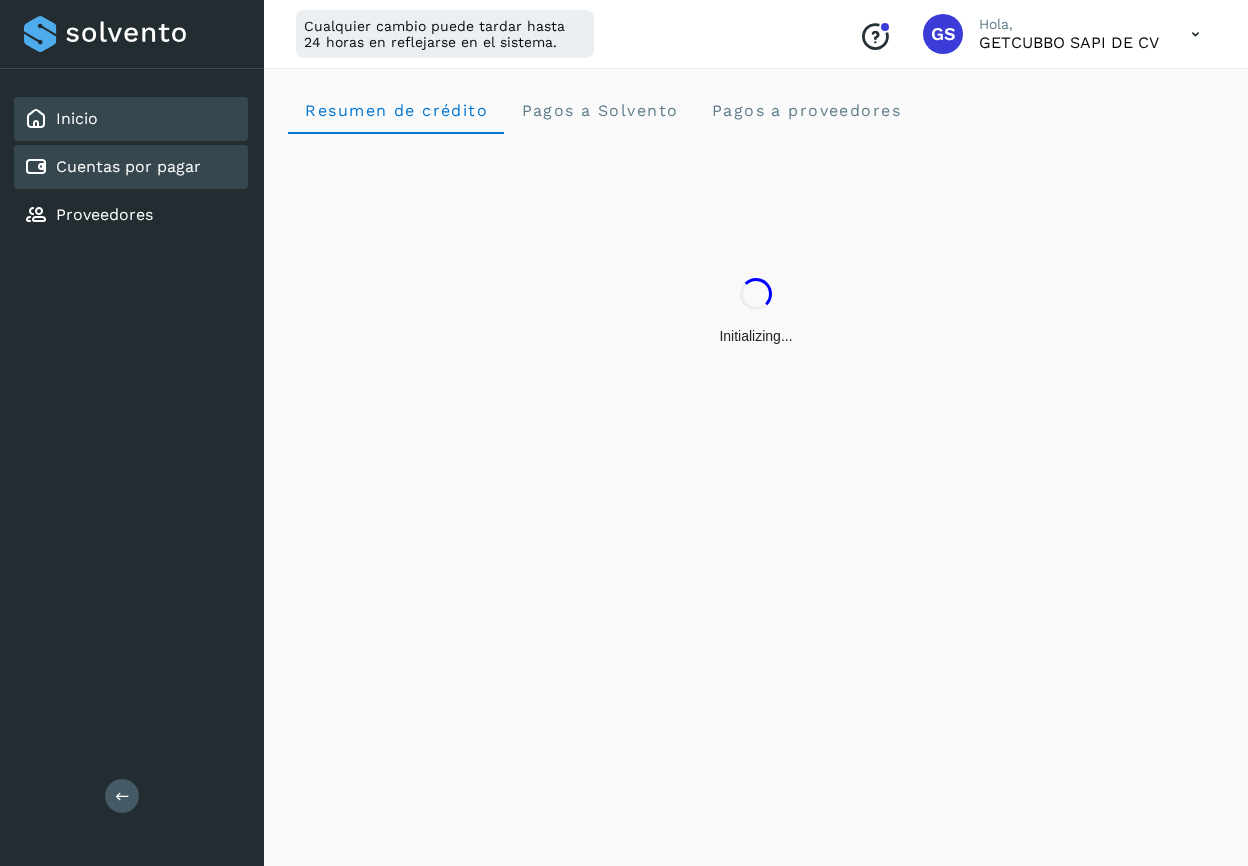 click on "Cuentas por pagar" at bounding box center (128, 166) 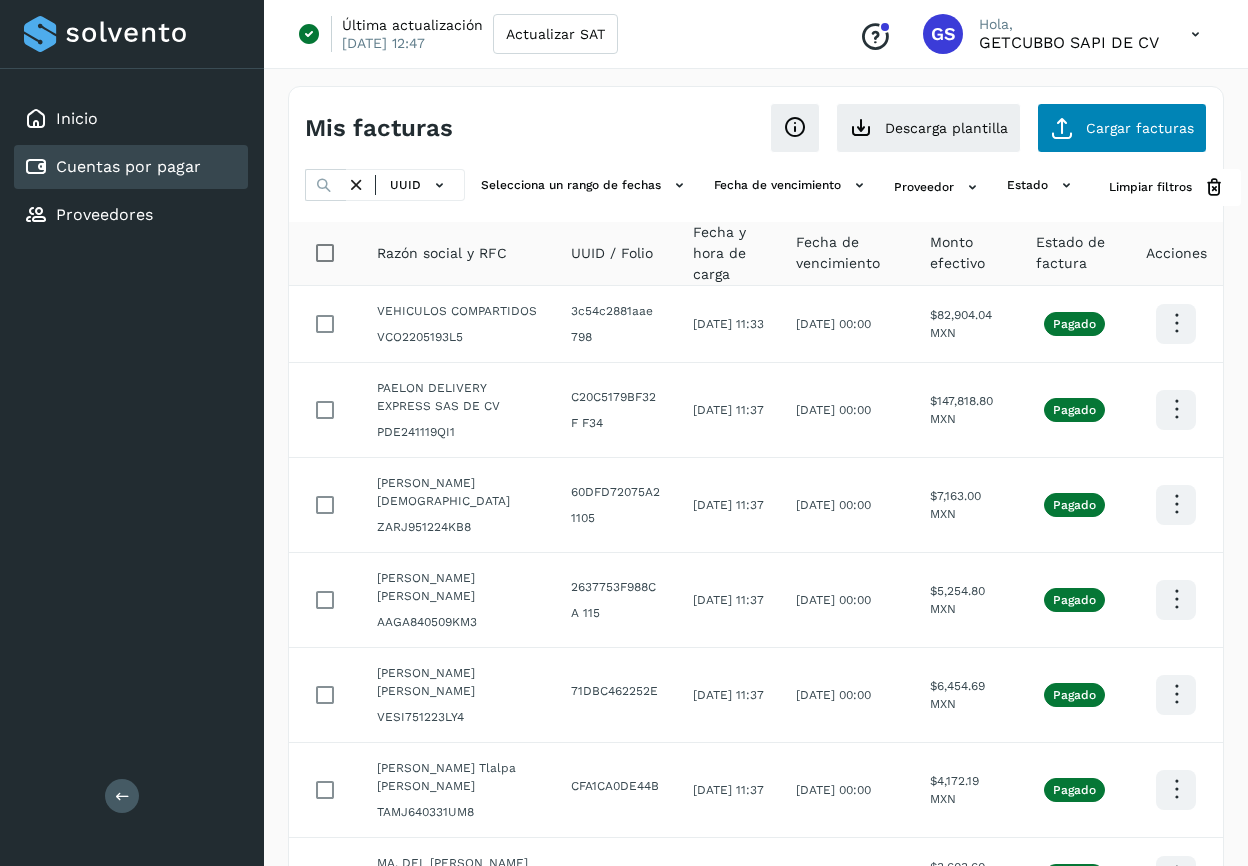 click at bounding box center [1062, 128] 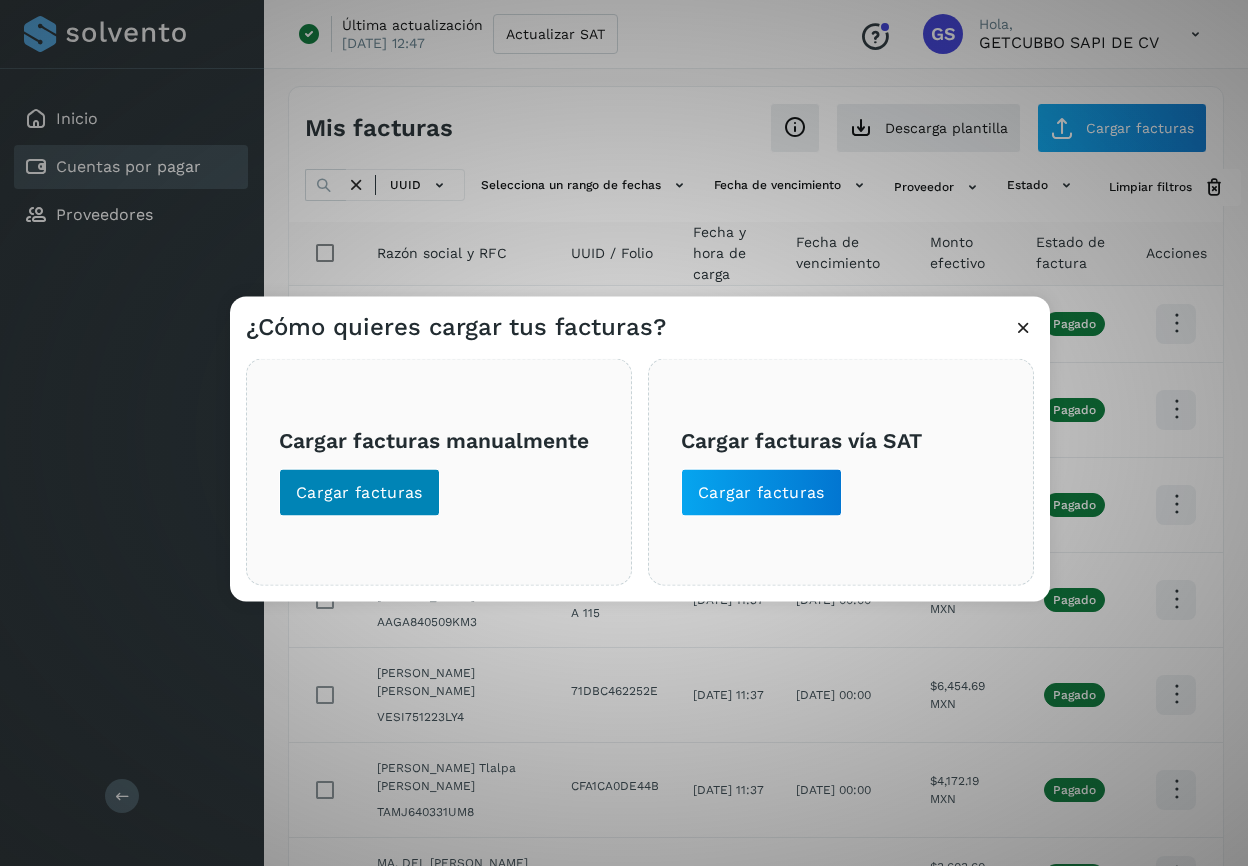 click on "Cargar facturas" 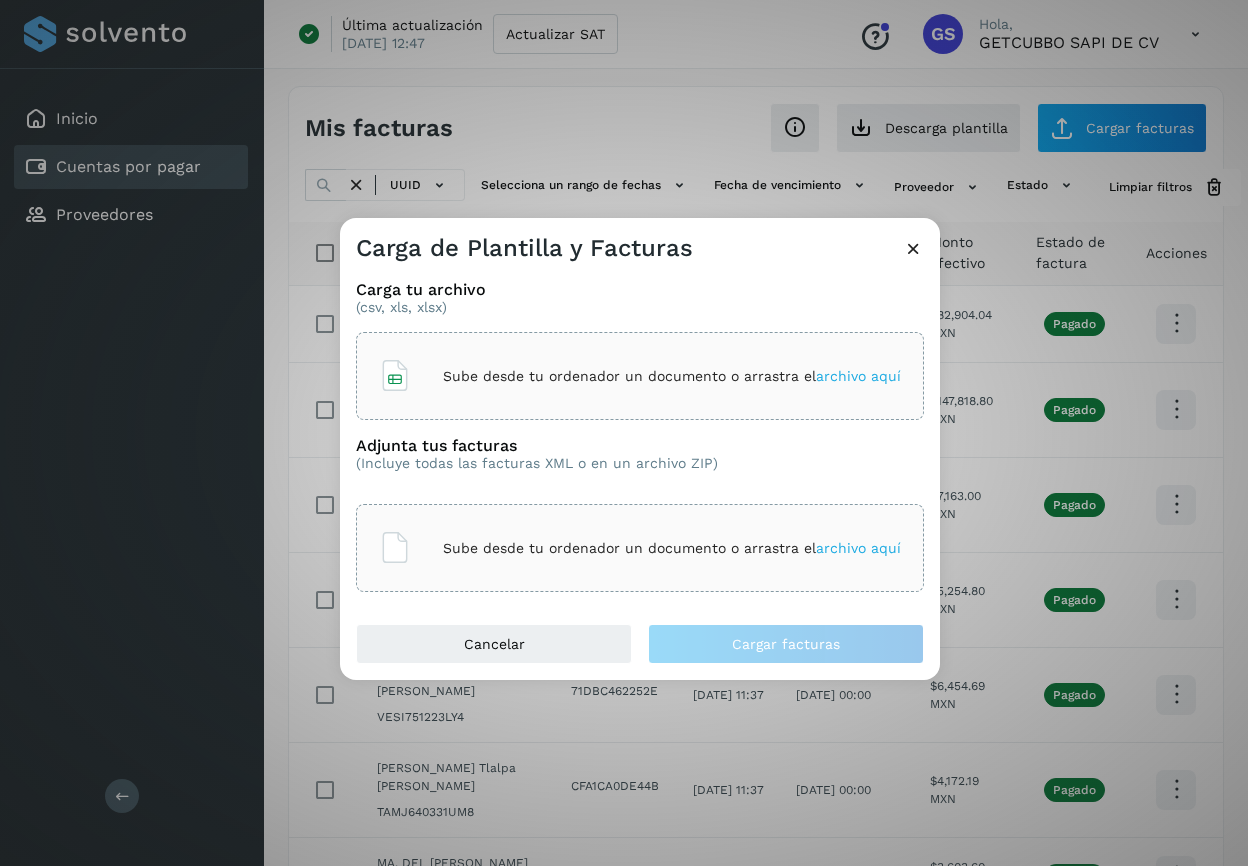 click on "Sube desde tu ordenador un documento o arrastra el  archivo aquí" 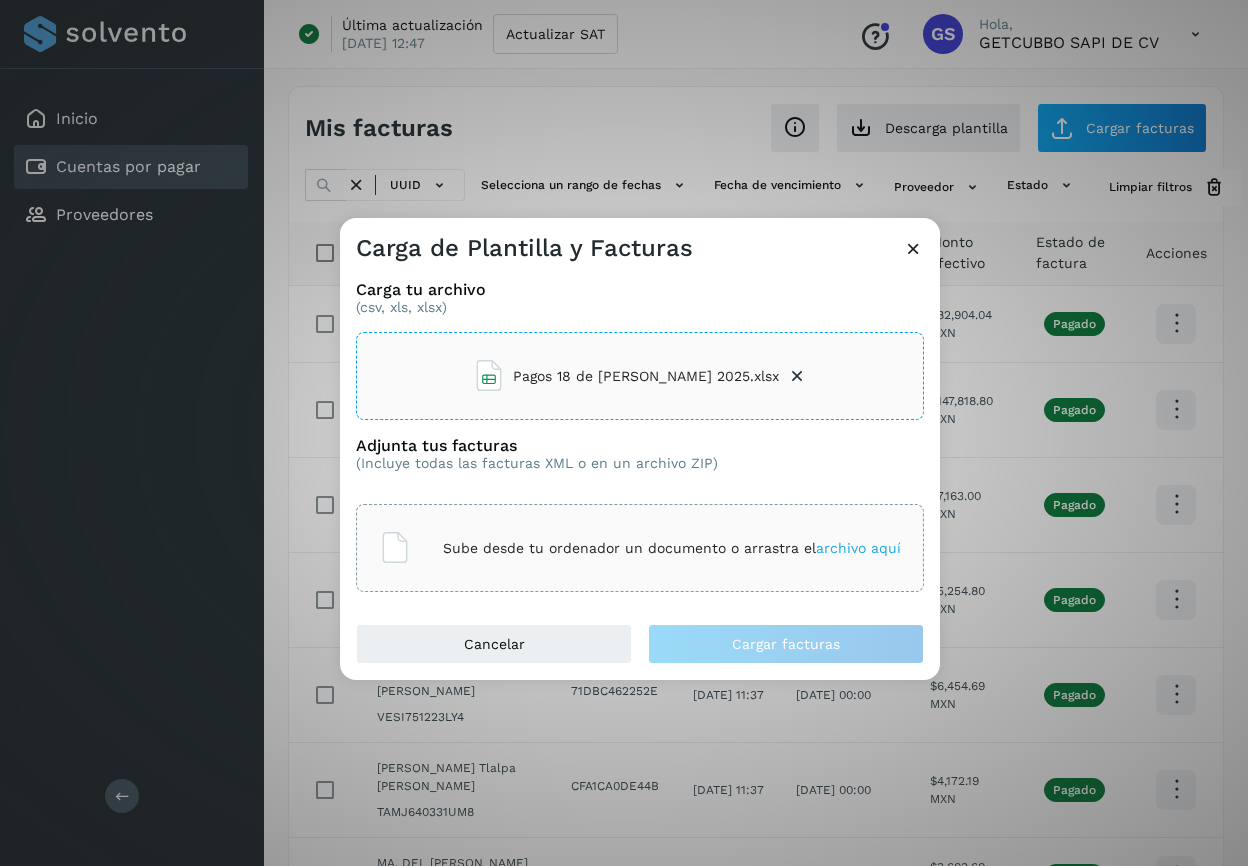 click on "Sube desde tu ordenador un documento o arrastra el  archivo aquí" 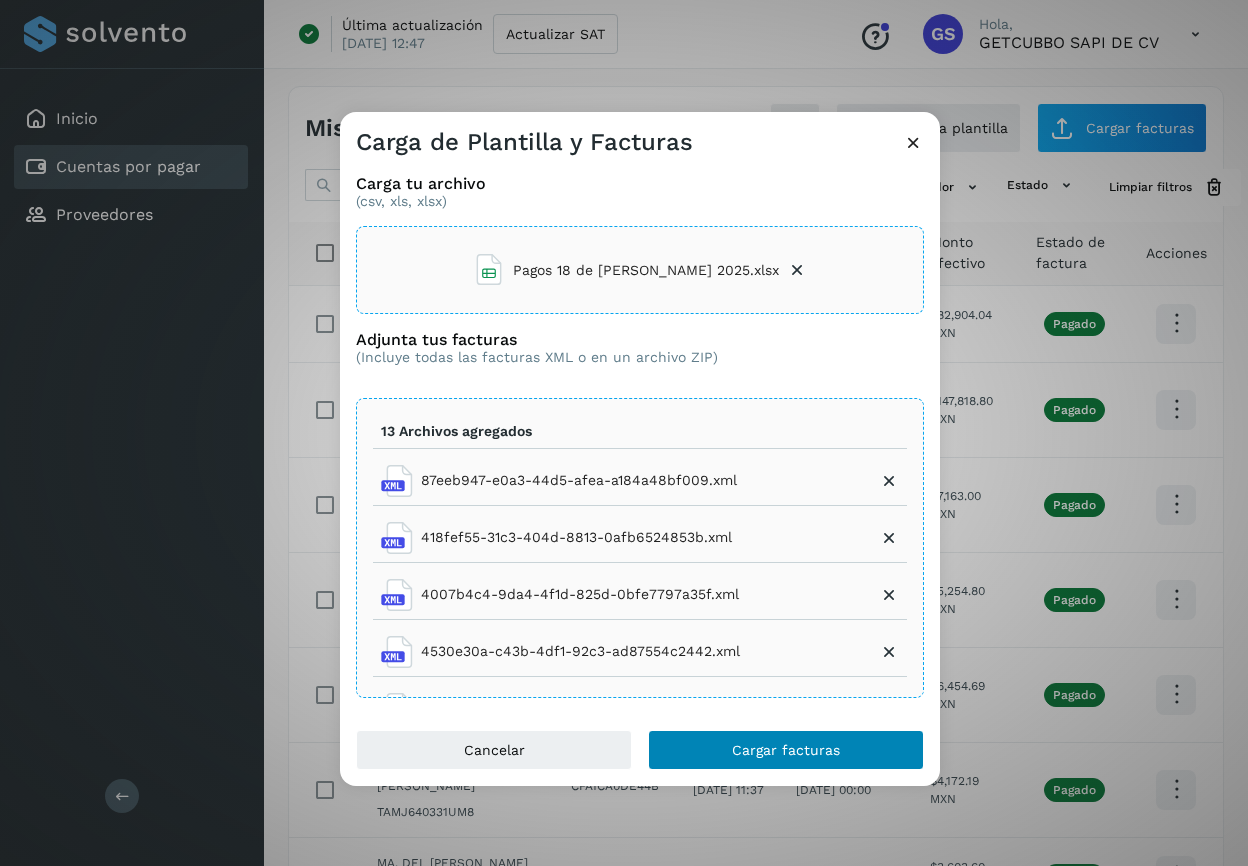 click on "Cargar facturas" 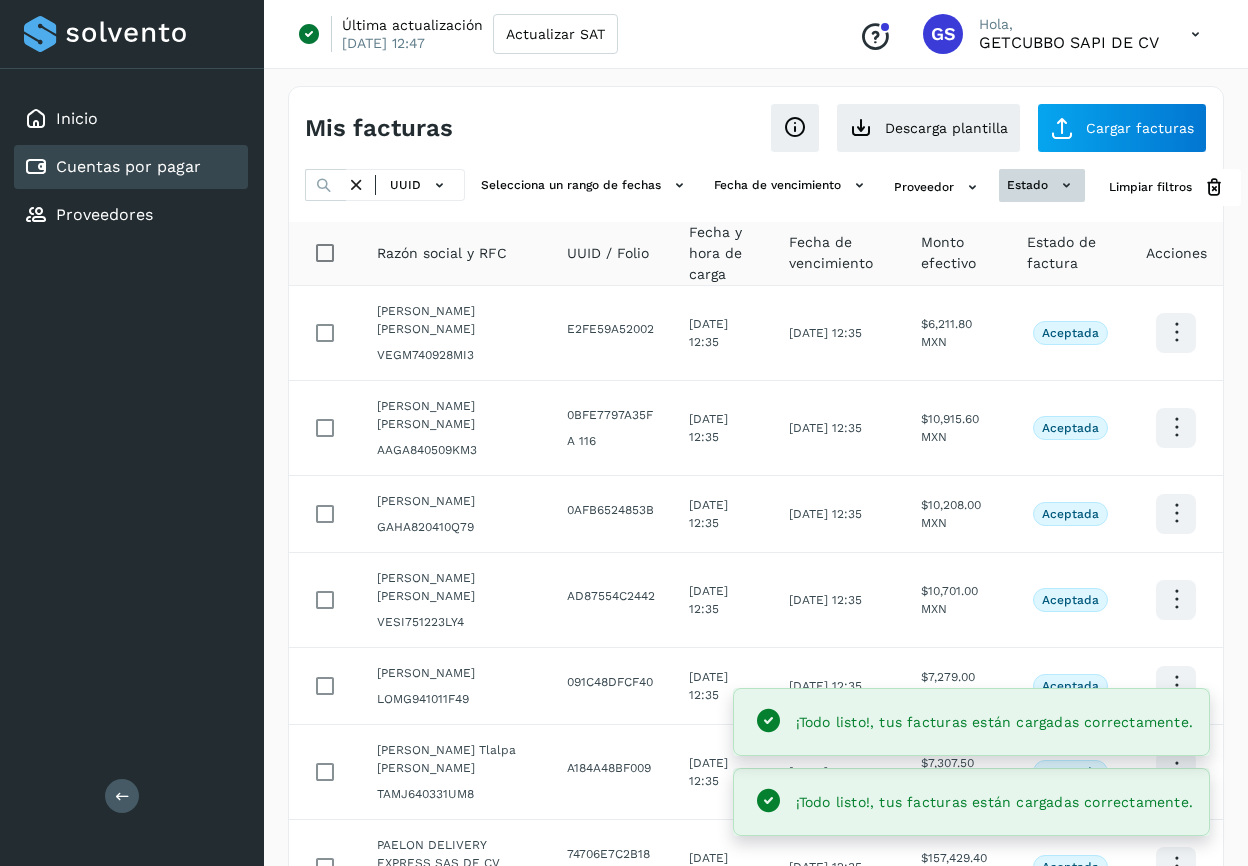 click on "estado" 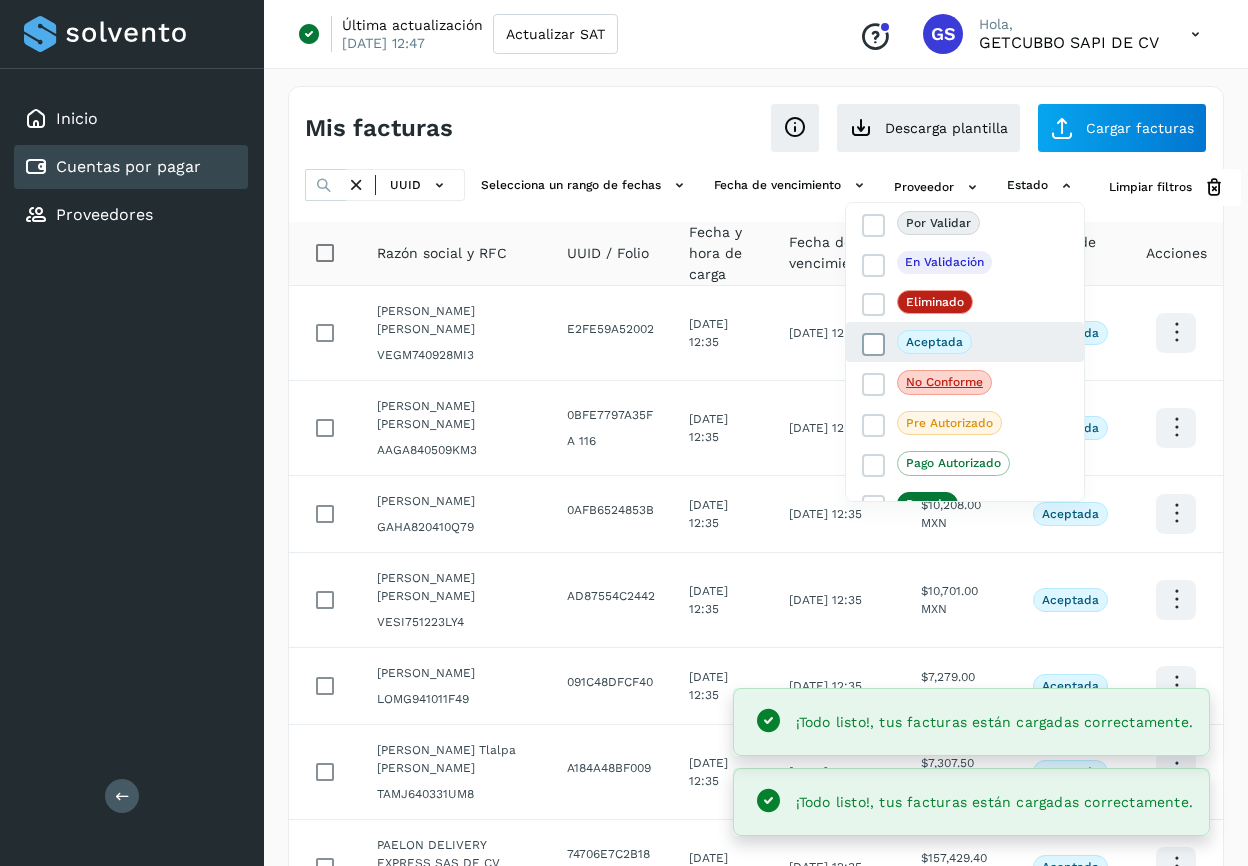 click on "Aceptada" 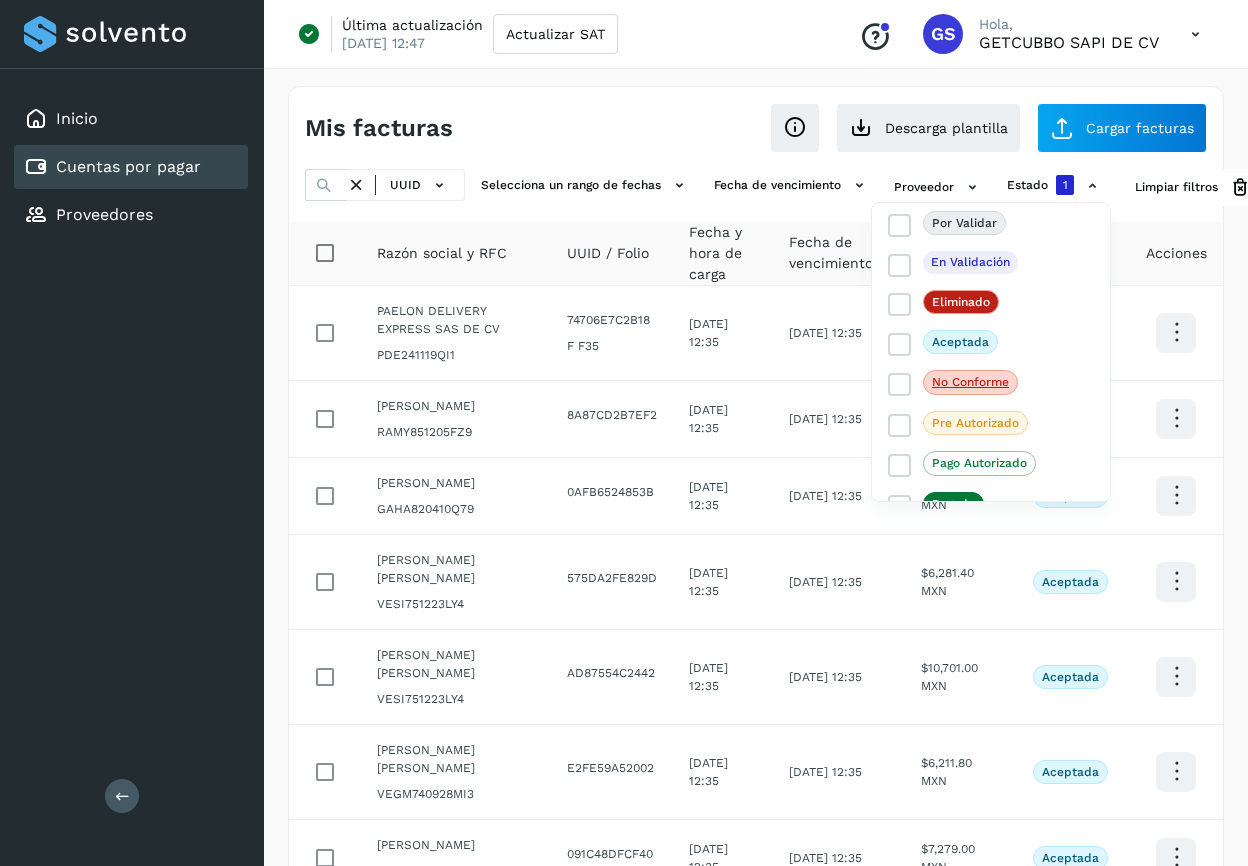 click at bounding box center [624, 433] 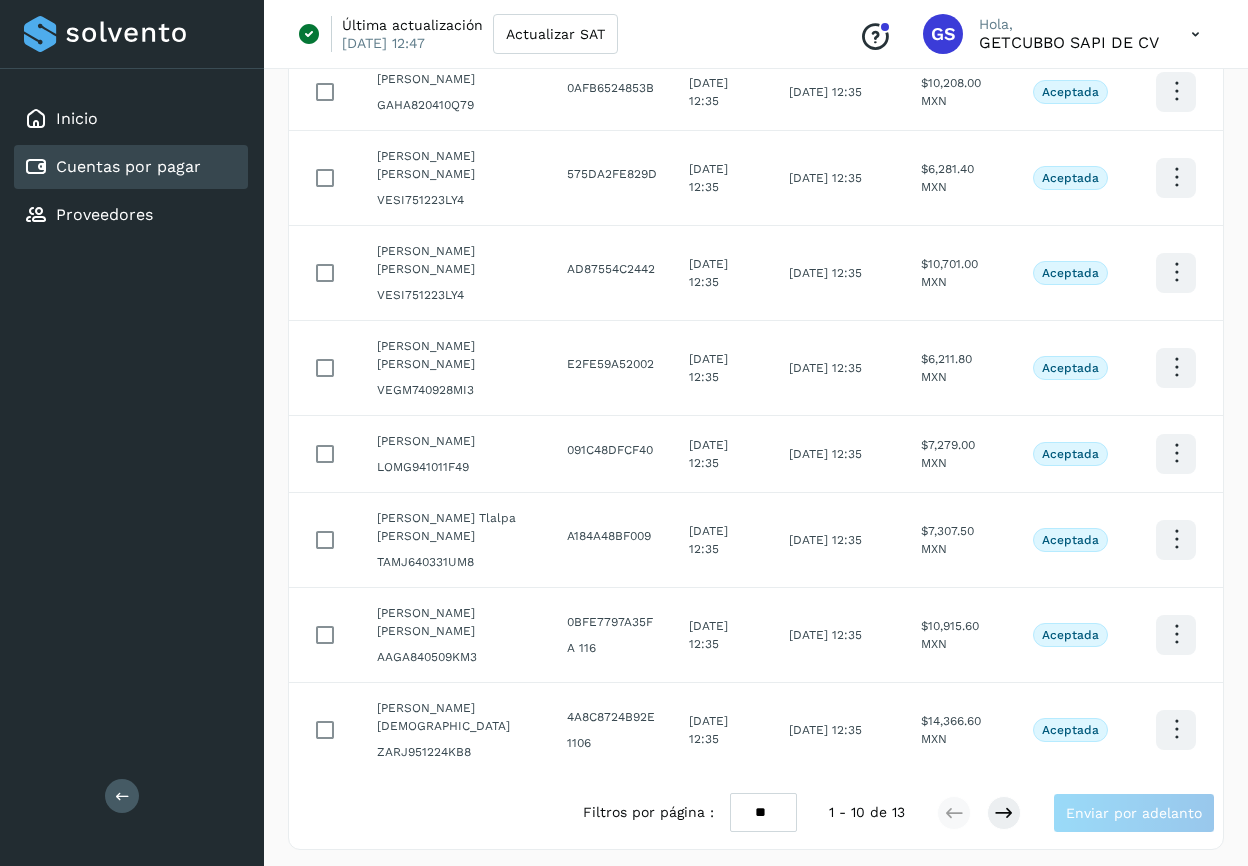 scroll, scrollTop: 403, scrollLeft: 0, axis: vertical 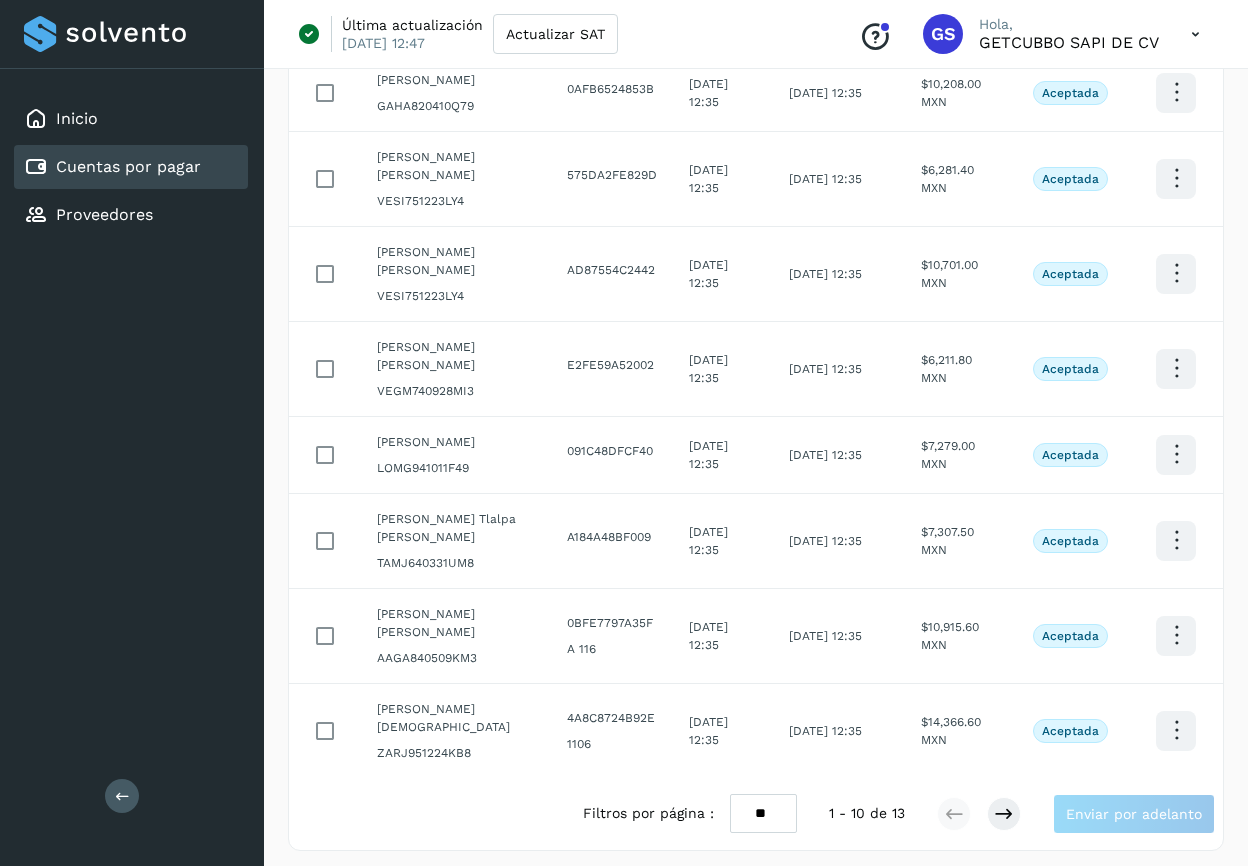 select on "**" 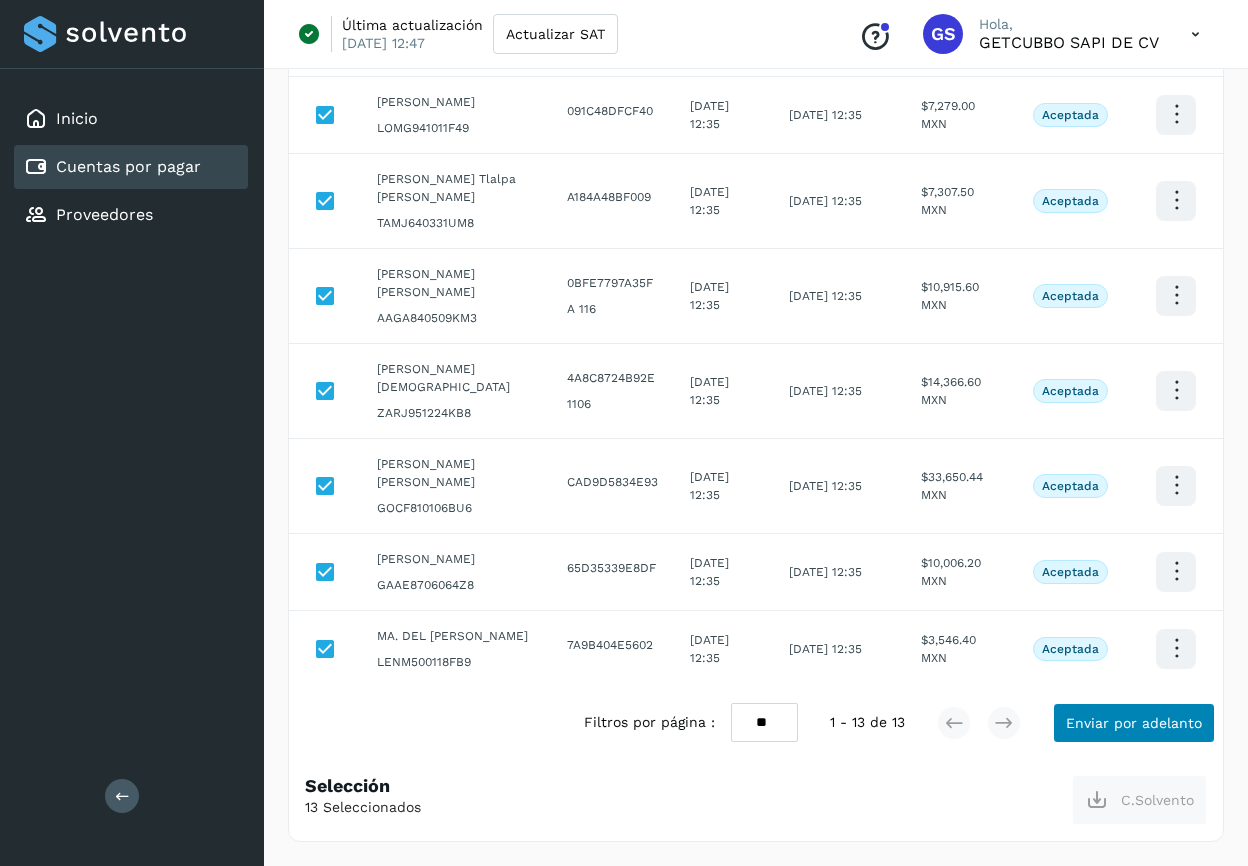 scroll, scrollTop: 752, scrollLeft: 0, axis: vertical 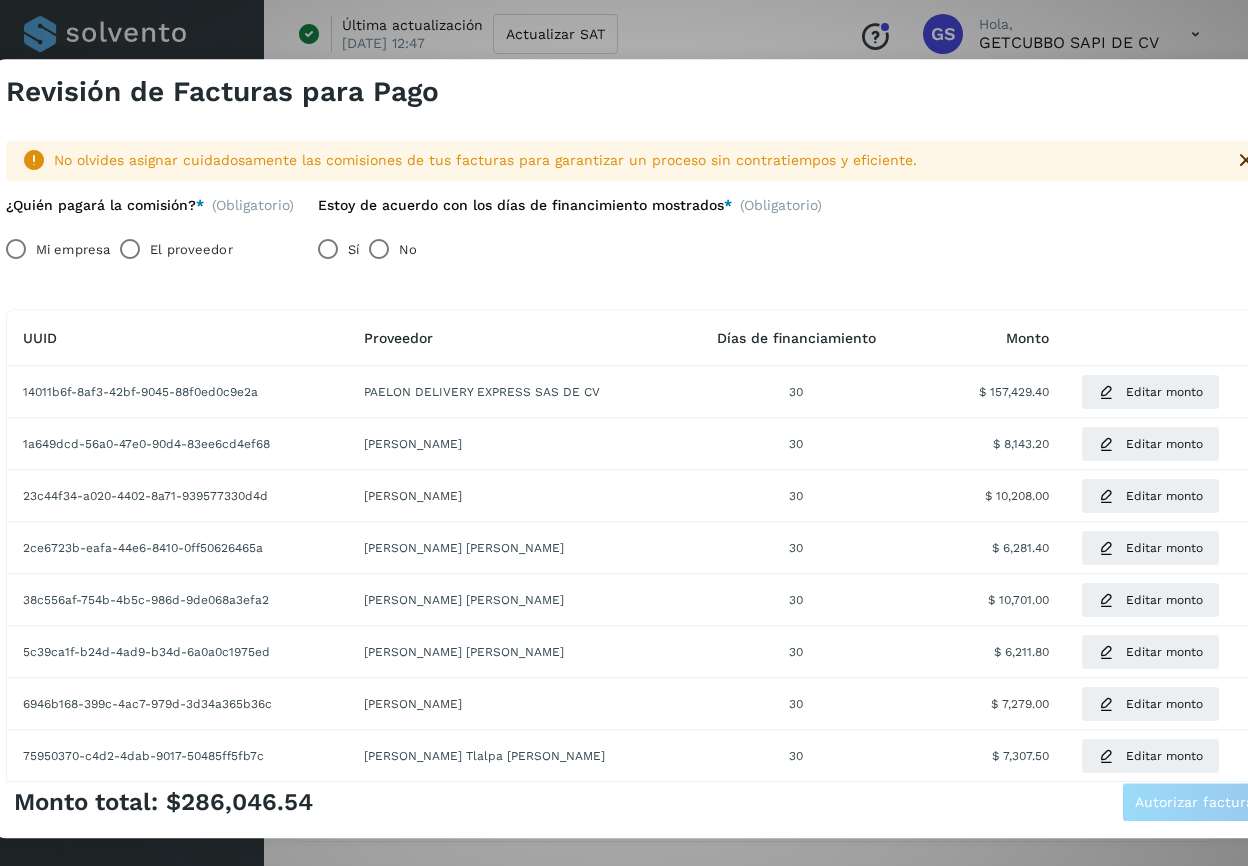 click on "Mi empresa" at bounding box center (73, 250) 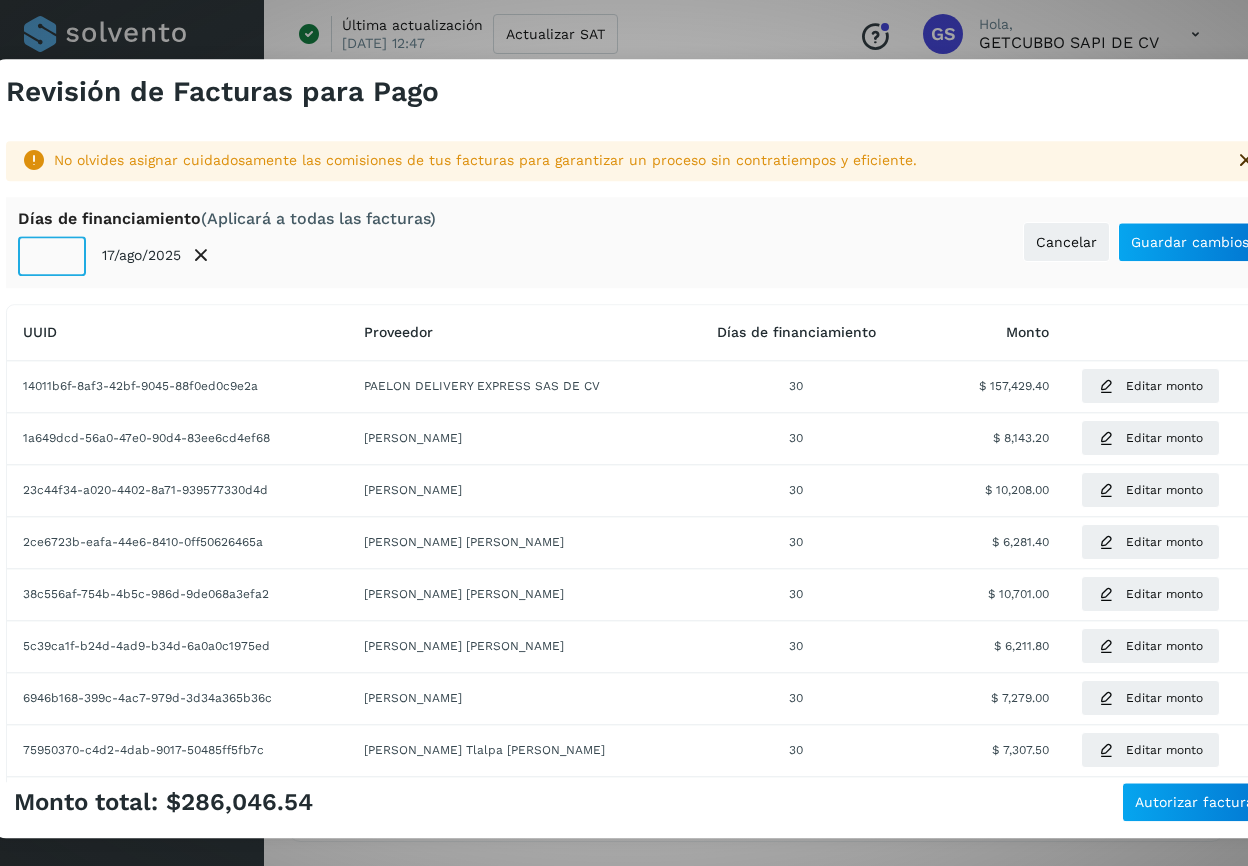 click on "**" 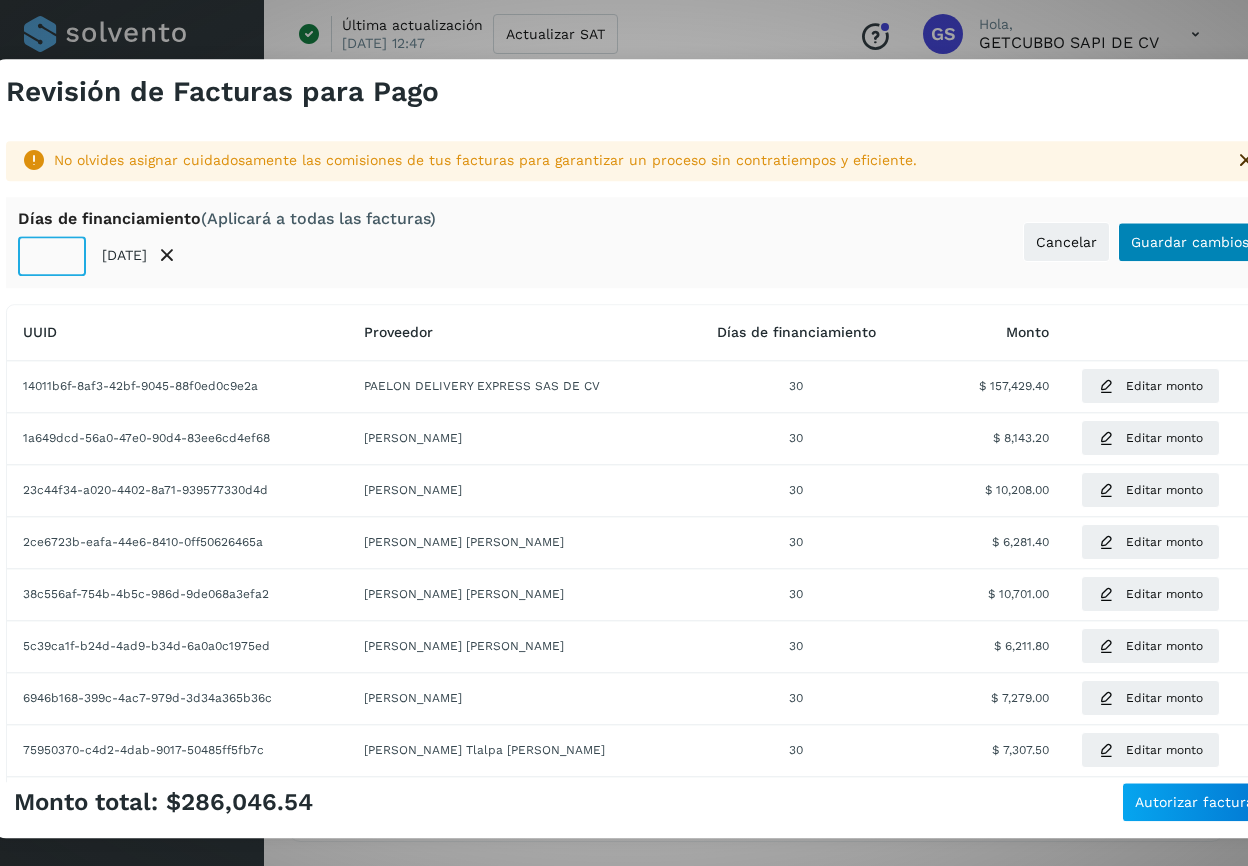 type on "**" 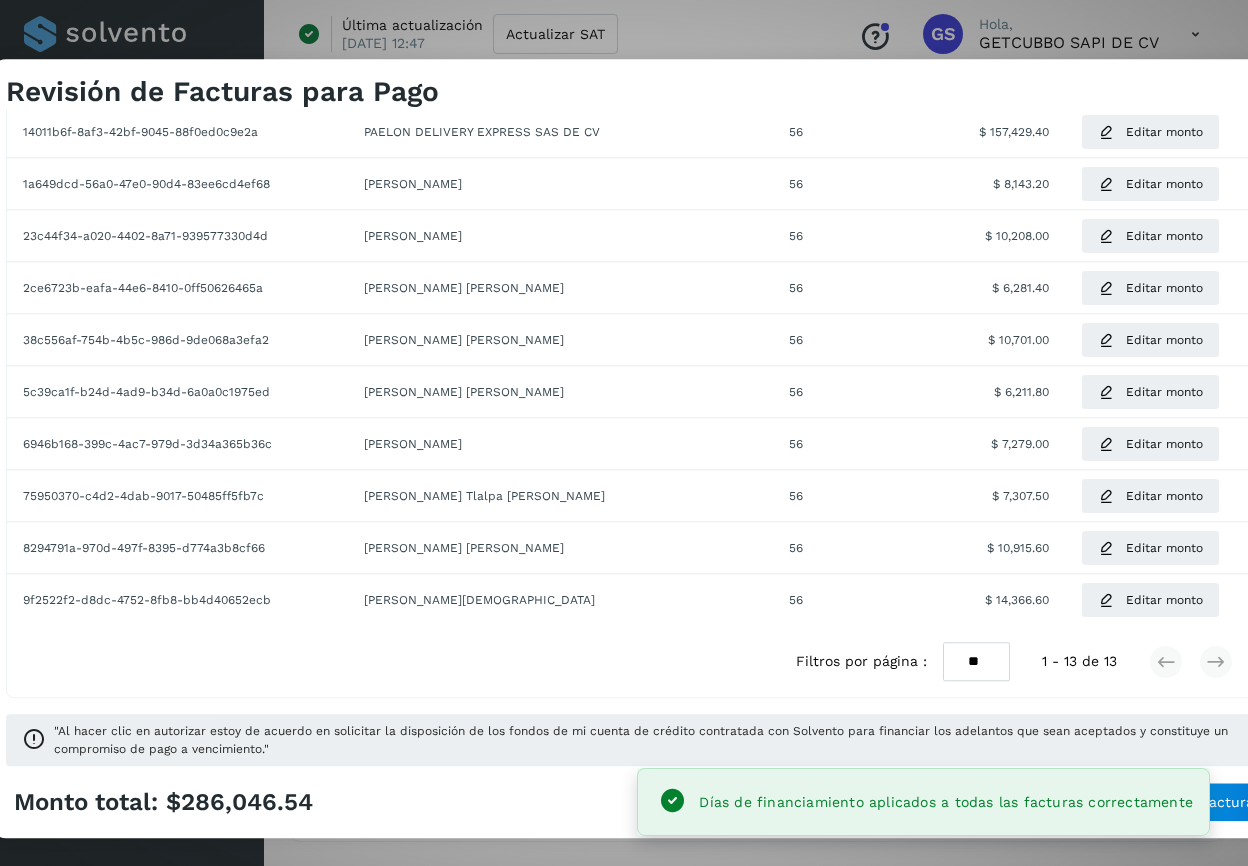 scroll, scrollTop: 295, scrollLeft: 0, axis: vertical 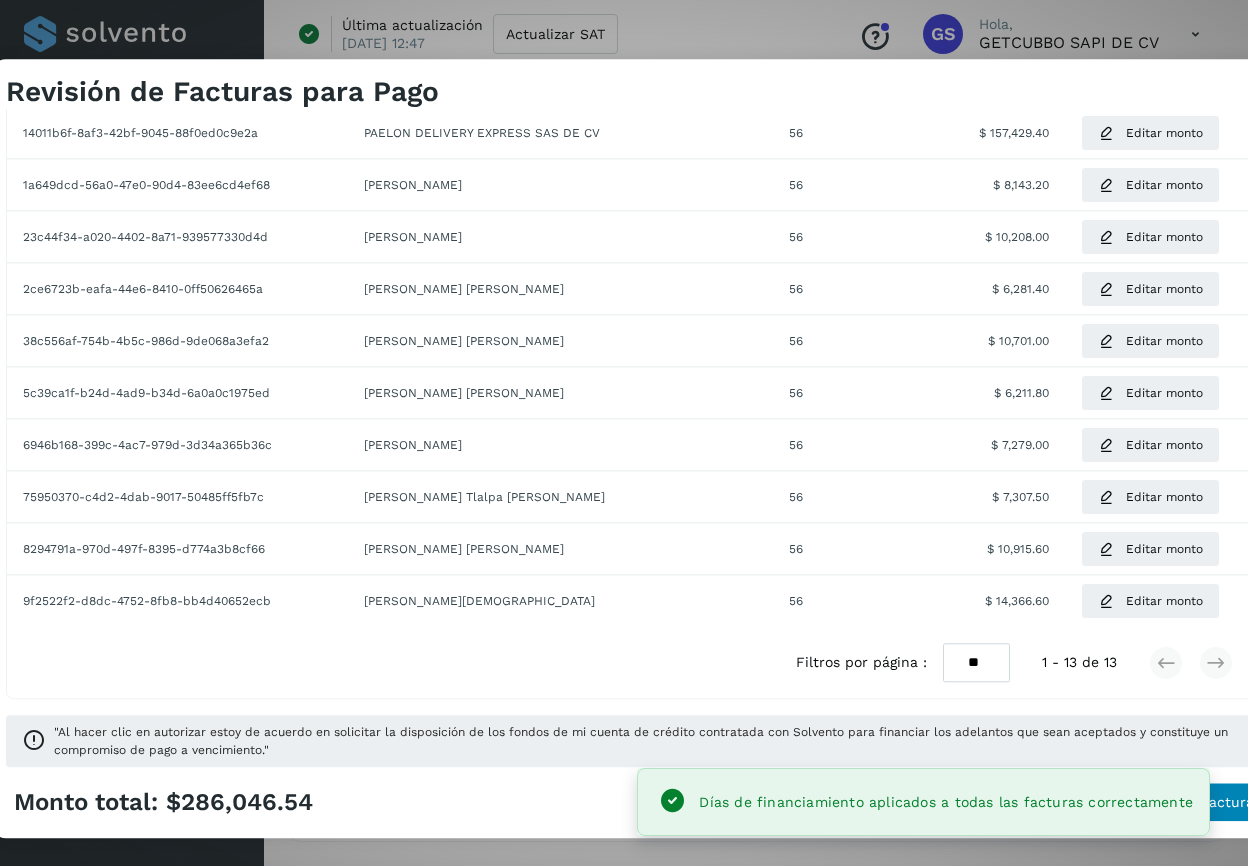 click on "Autorizar facturas" 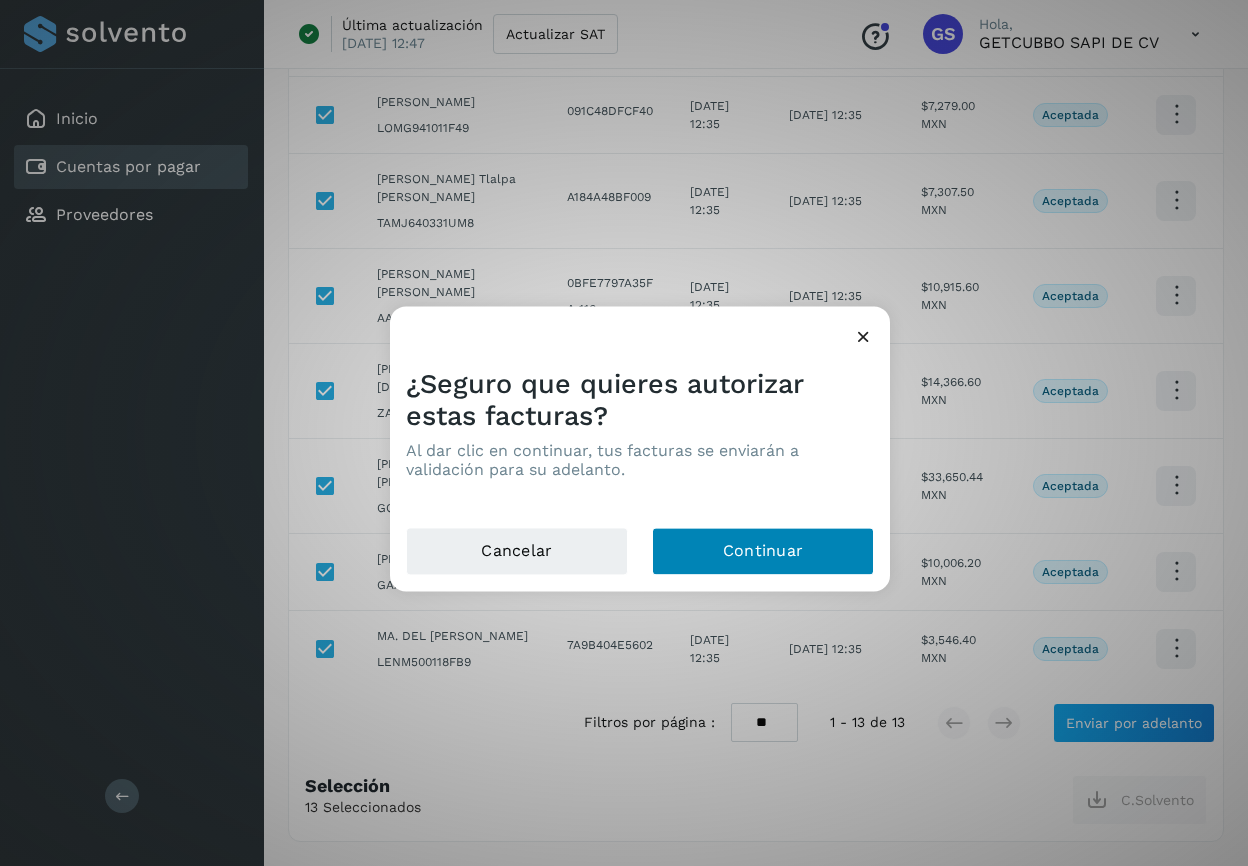 click on "Continuar" 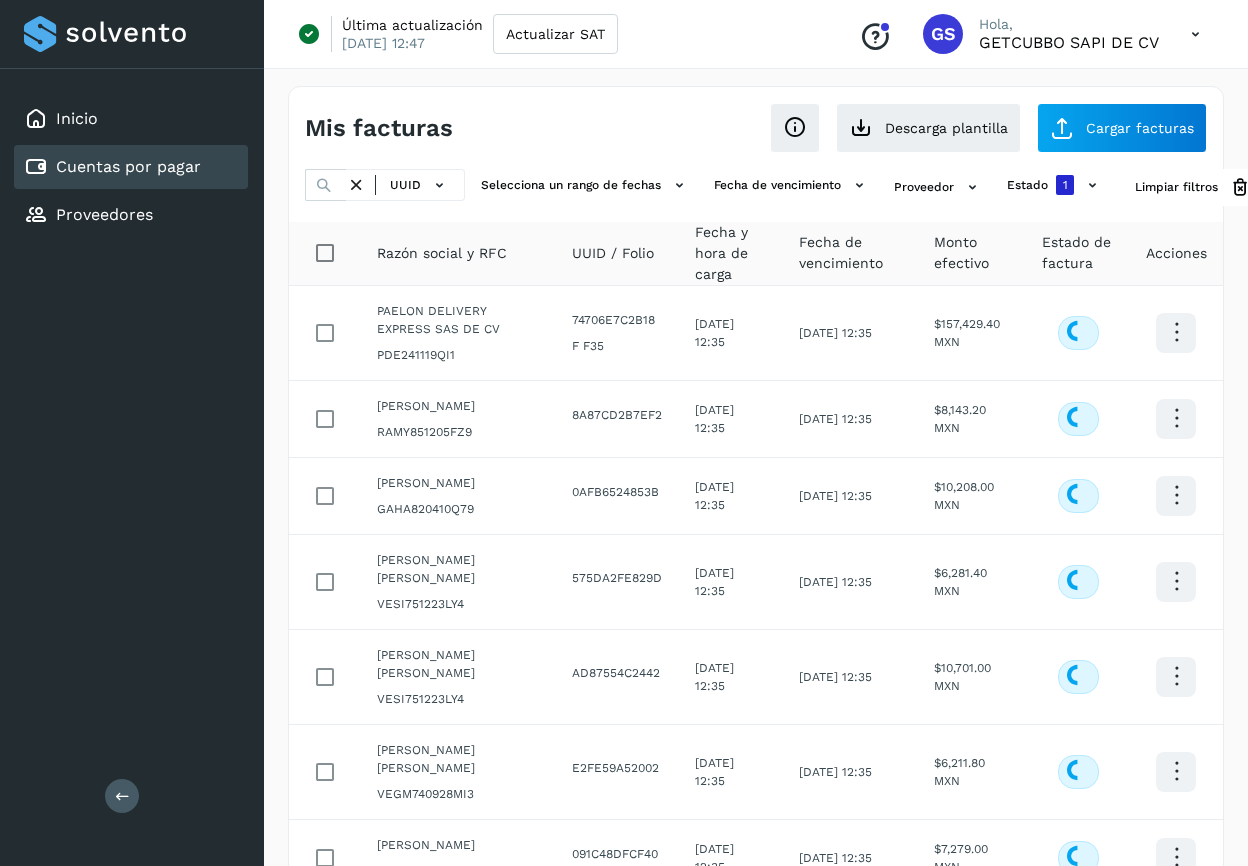 scroll, scrollTop: 0, scrollLeft: 0, axis: both 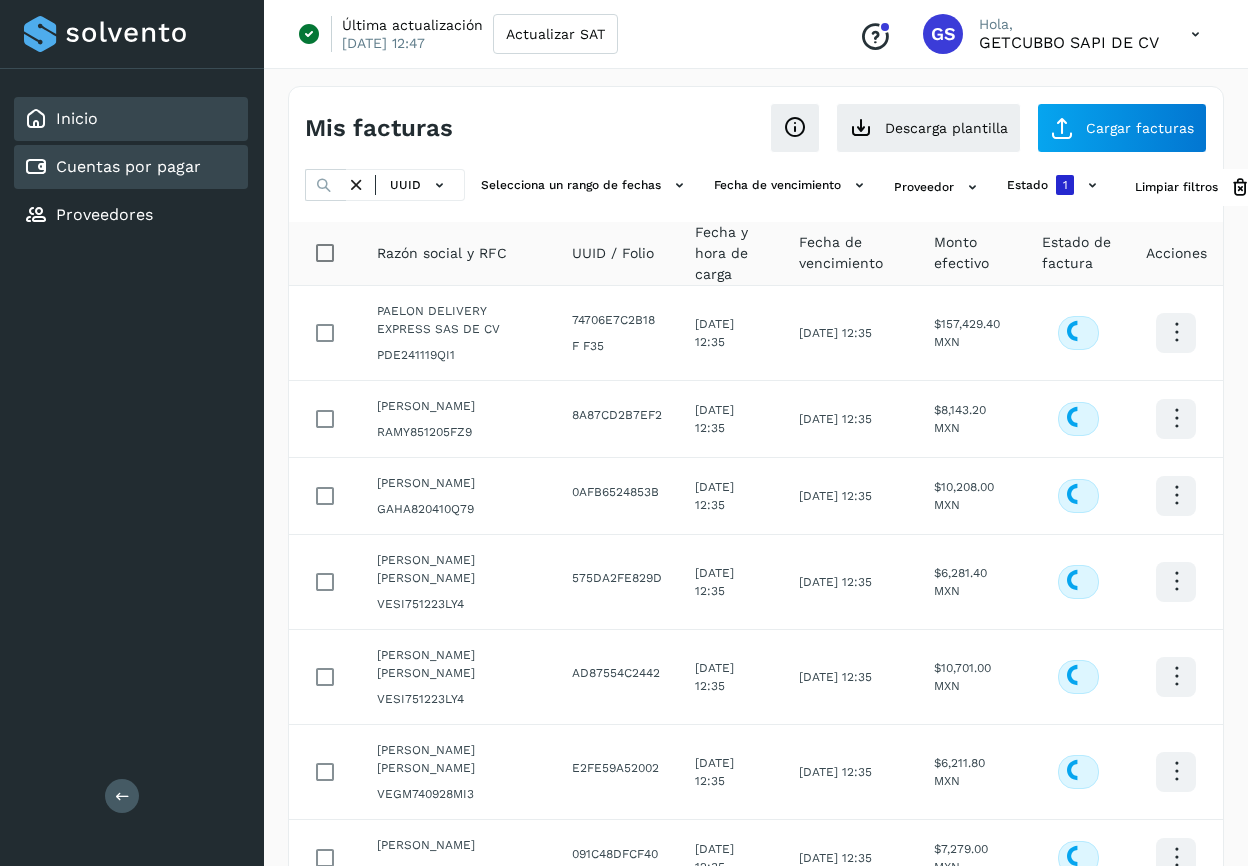 click on "Inicio" 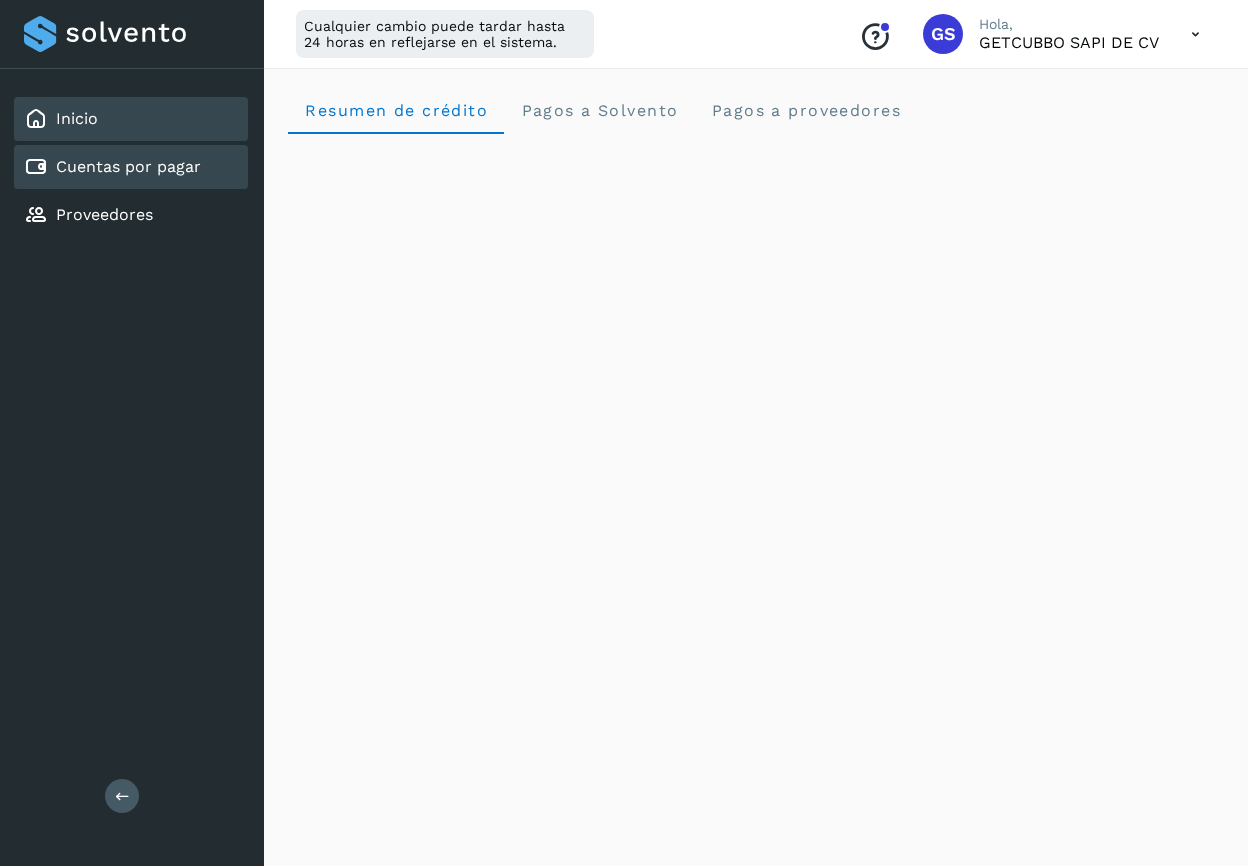 click on "Cuentas por pagar" at bounding box center [128, 166] 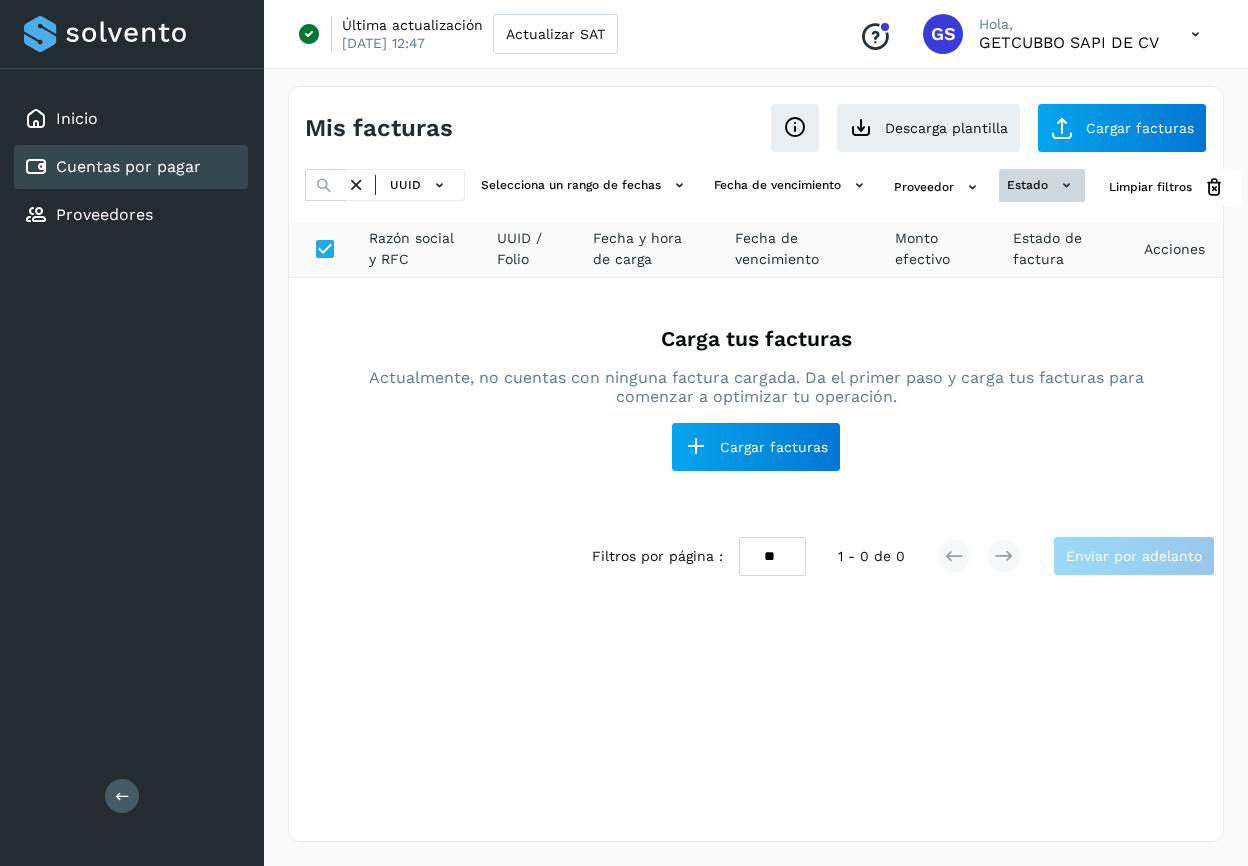 click 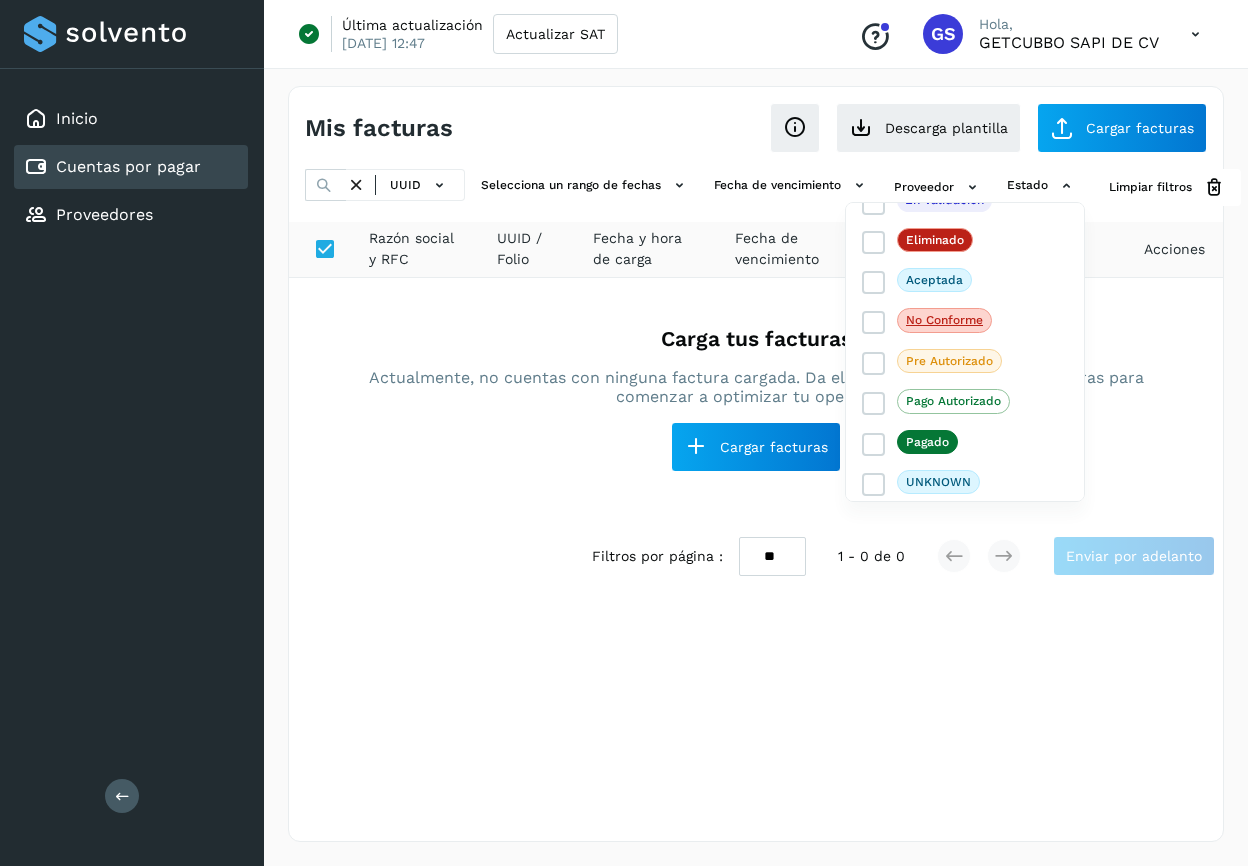 scroll, scrollTop: 60, scrollLeft: 0, axis: vertical 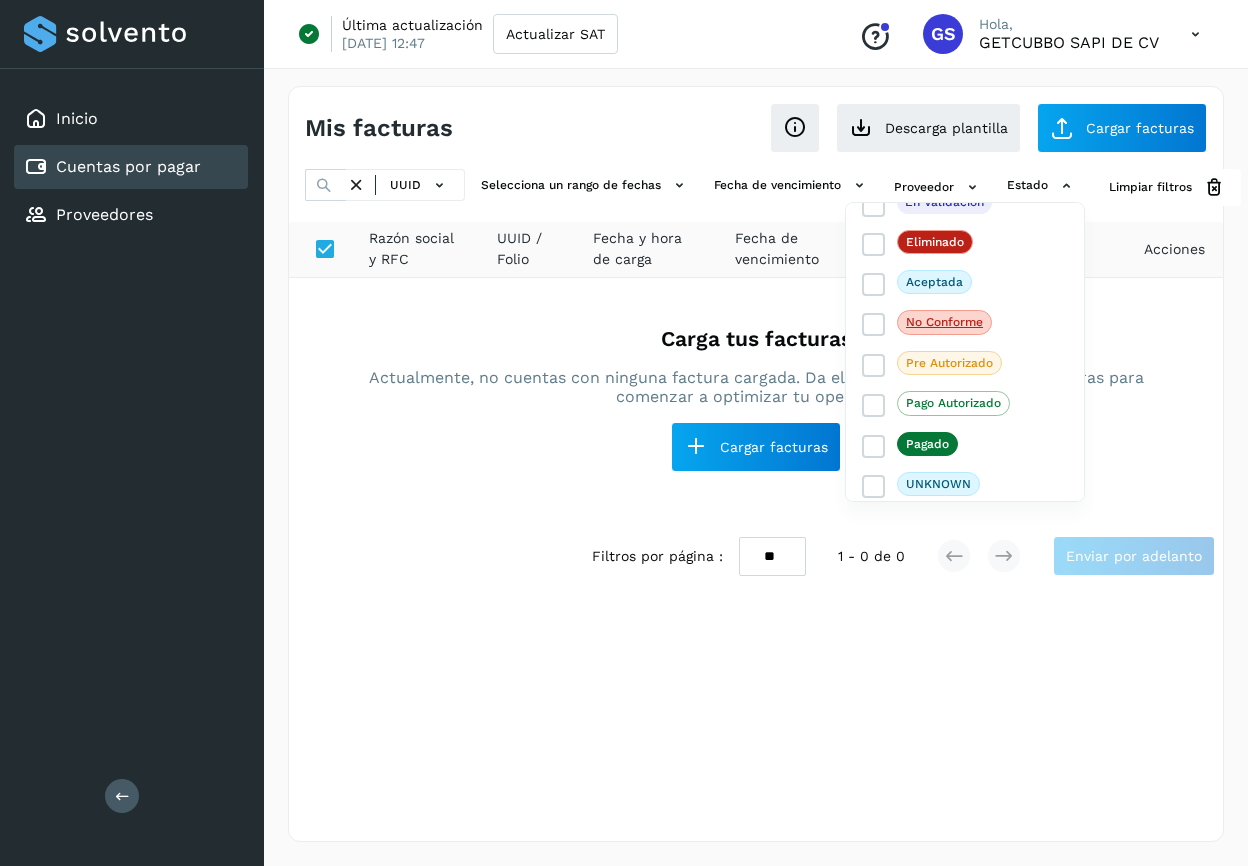 click at bounding box center [624, 433] 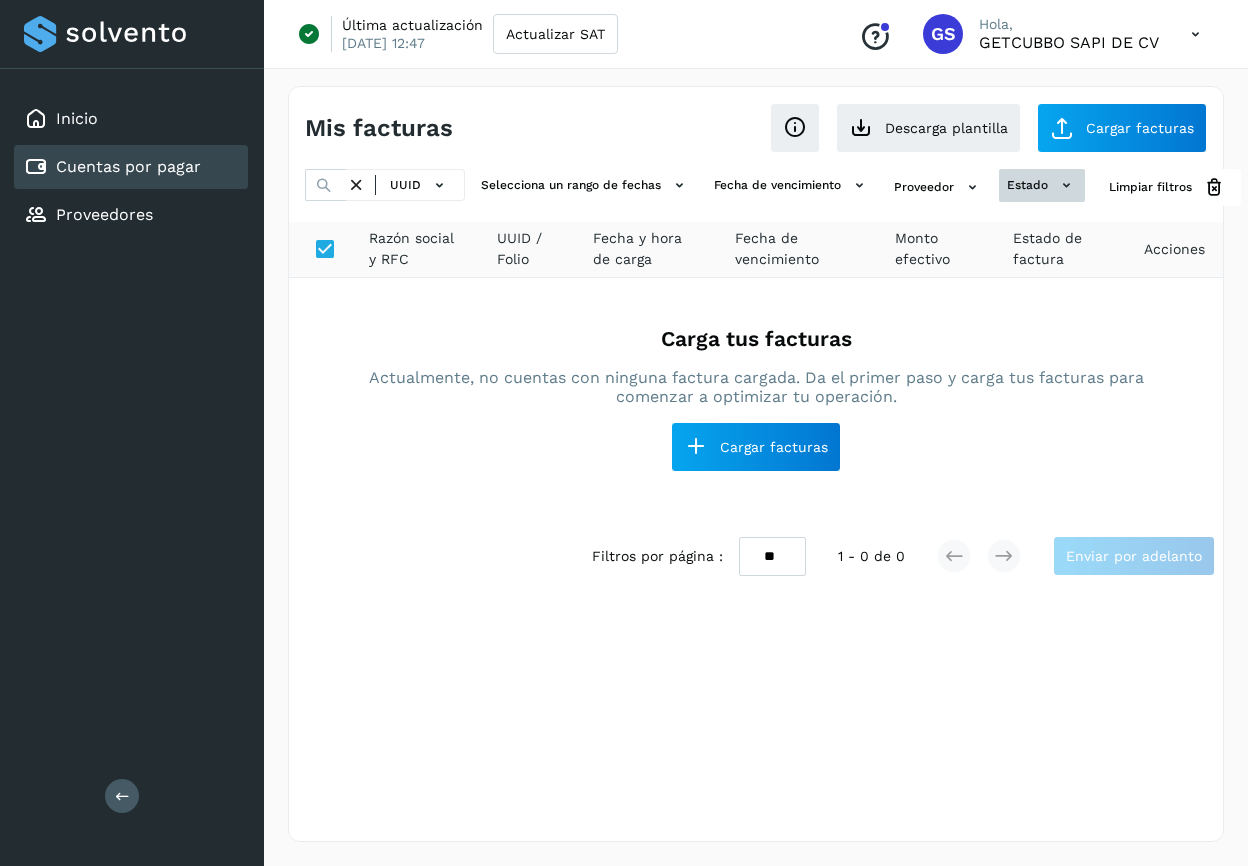 click on "estado" 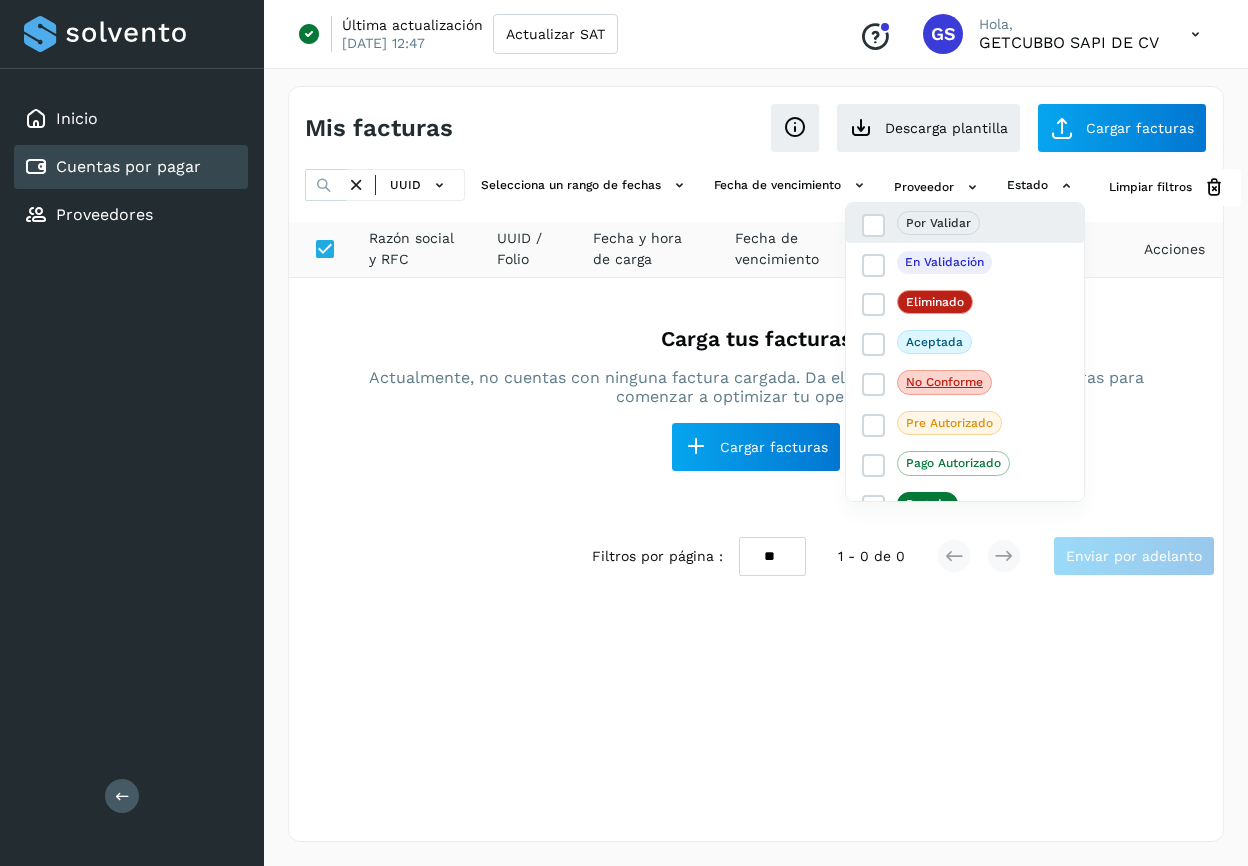 scroll, scrollTop: 0, scrollLeft: 0, axis: both 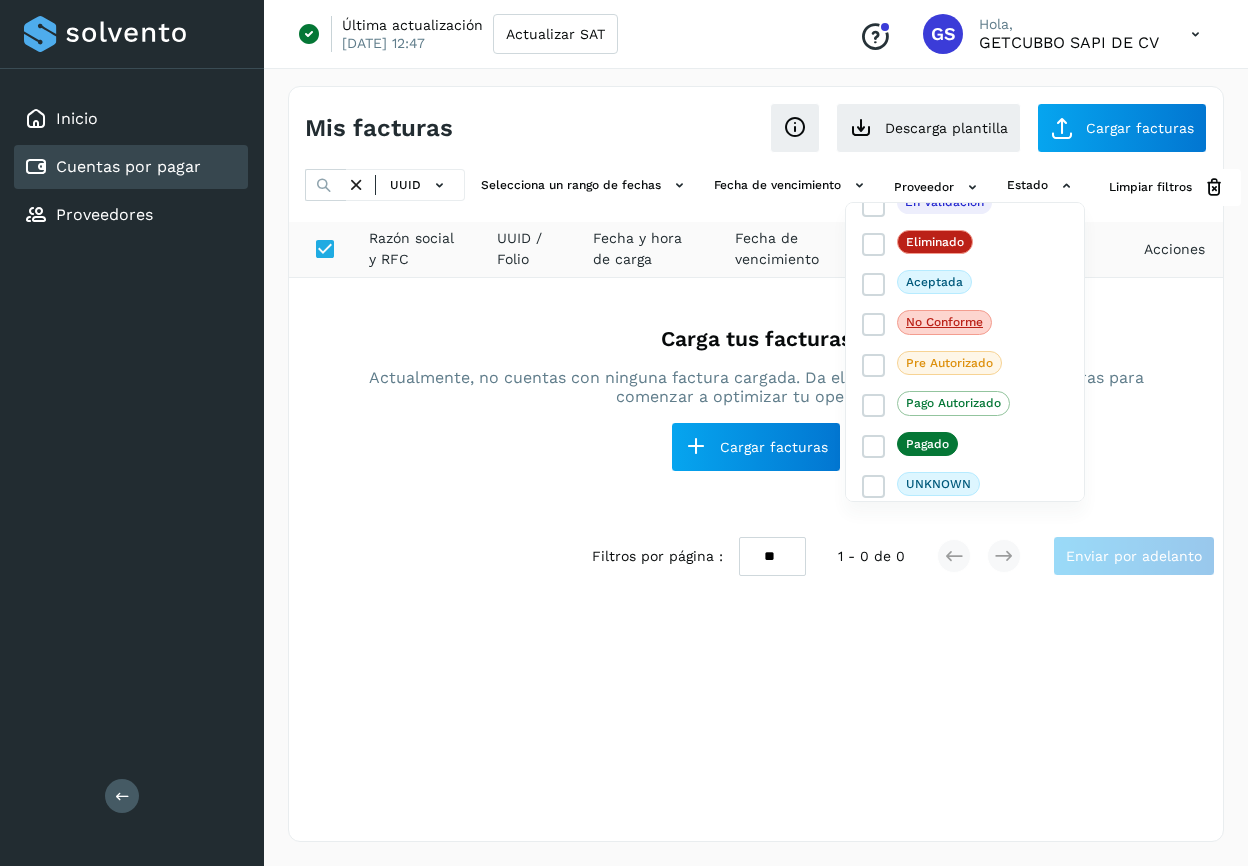 click at bounding box center (624, 433) 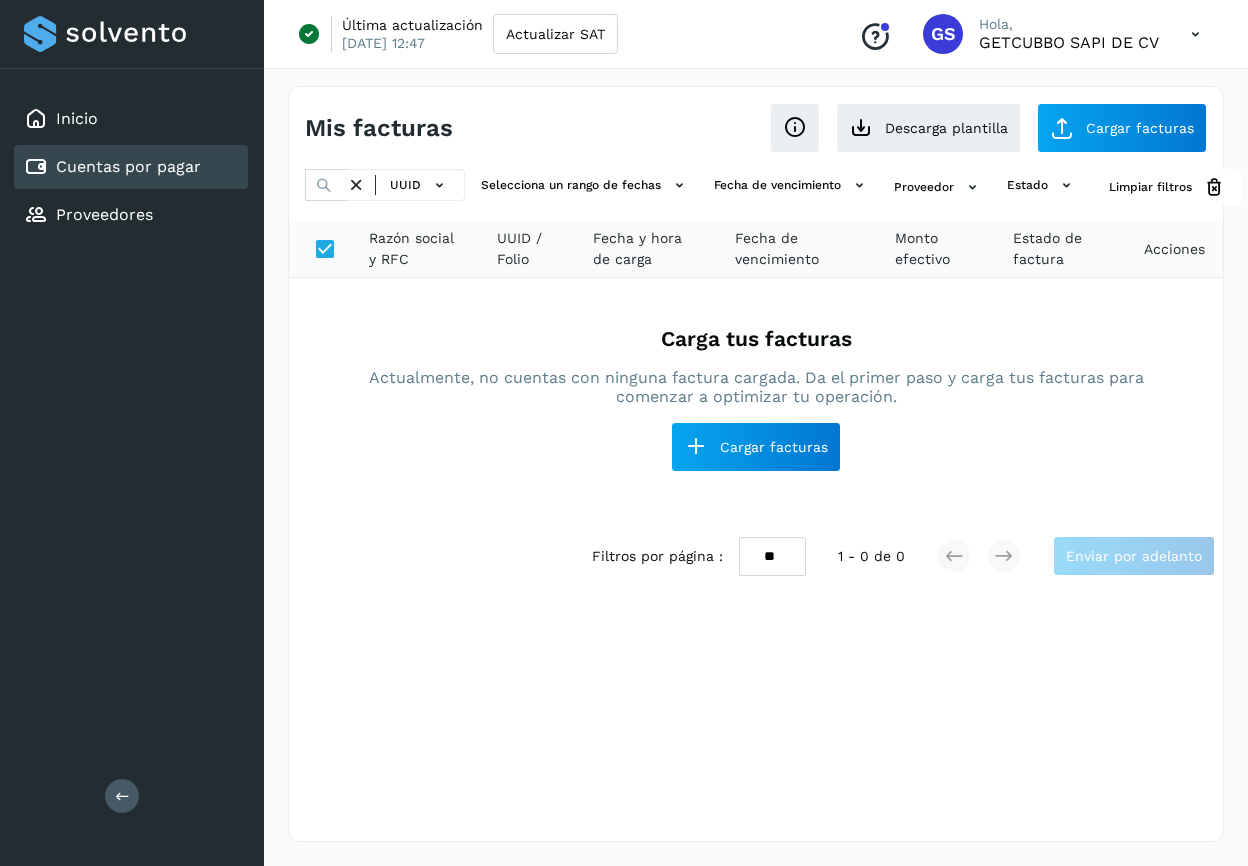 click on "Cuentas por pagar" at bounding box center (128, 166) 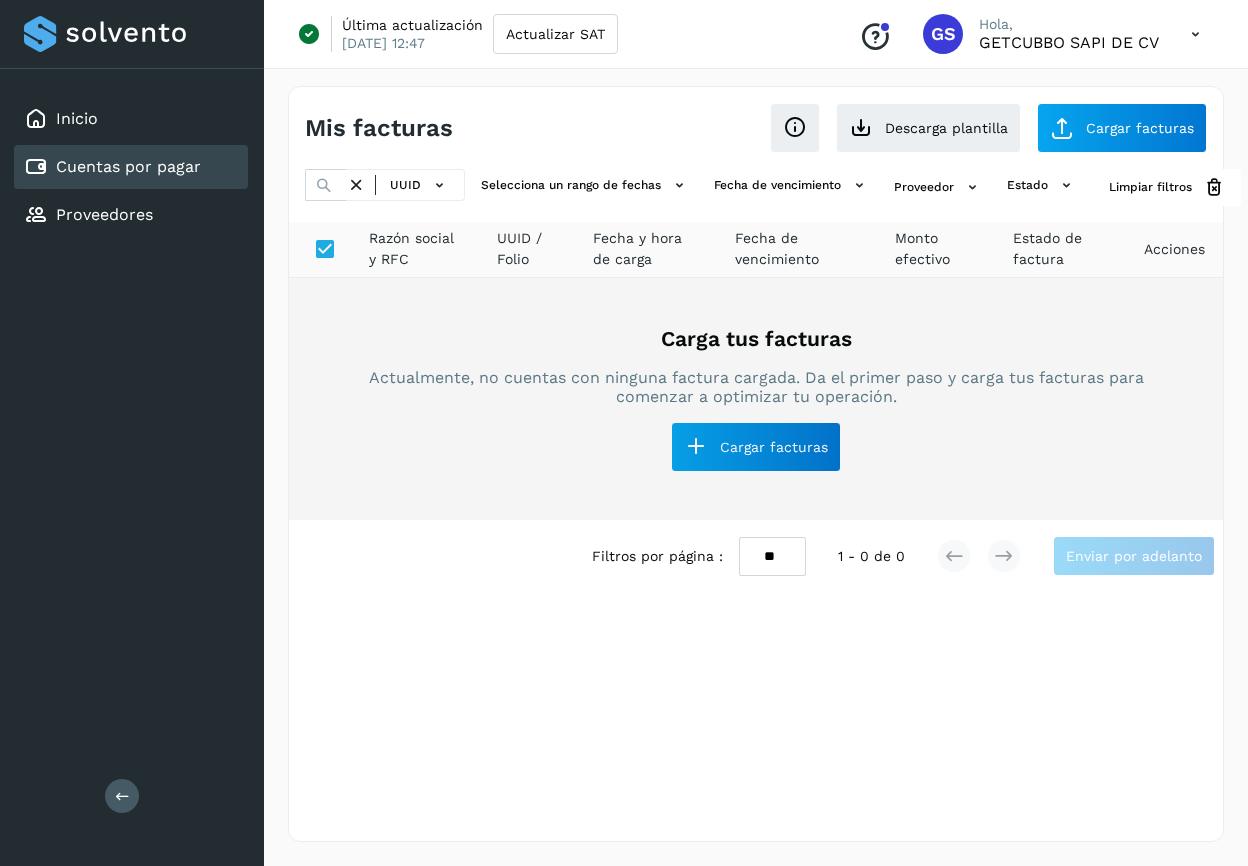 scroll, scrollTop: 0, scrollLeft: 0, axis: both 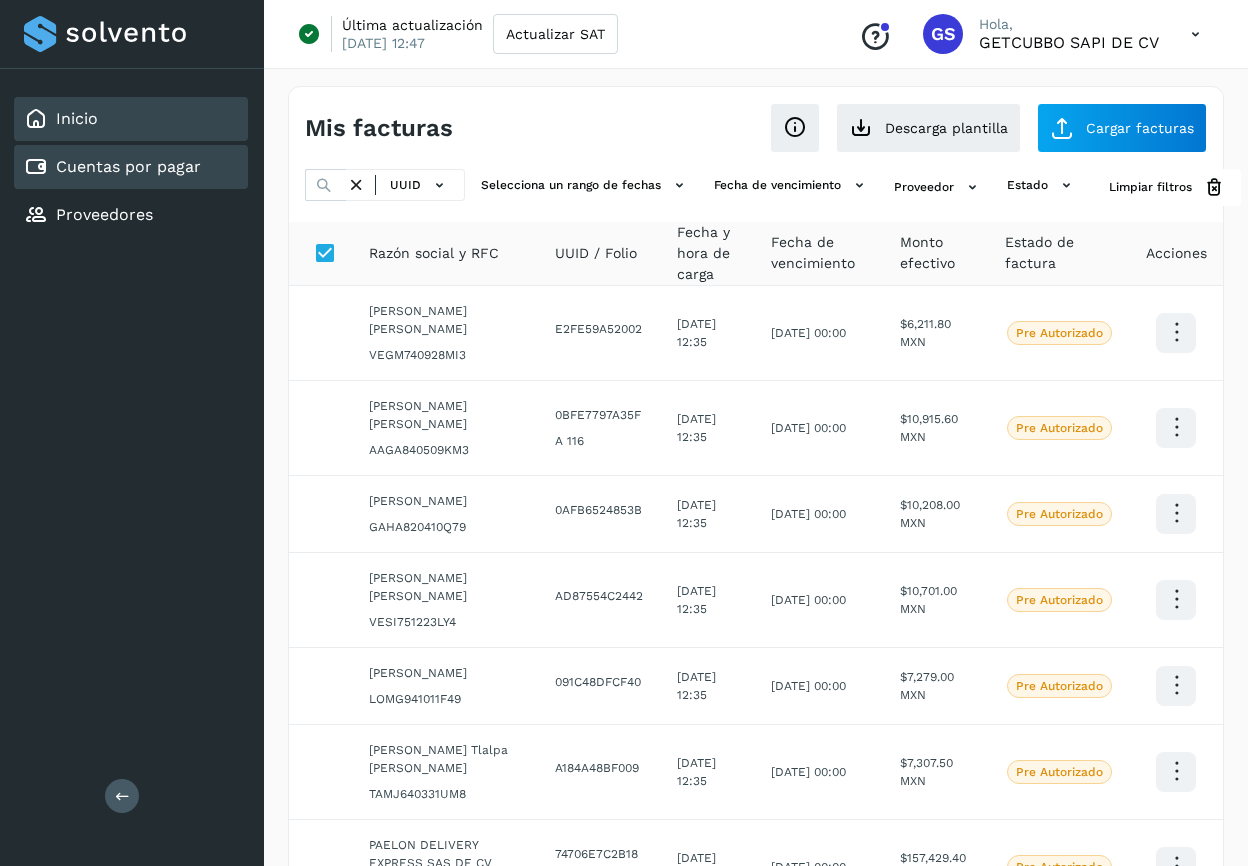 click on "Inicio" 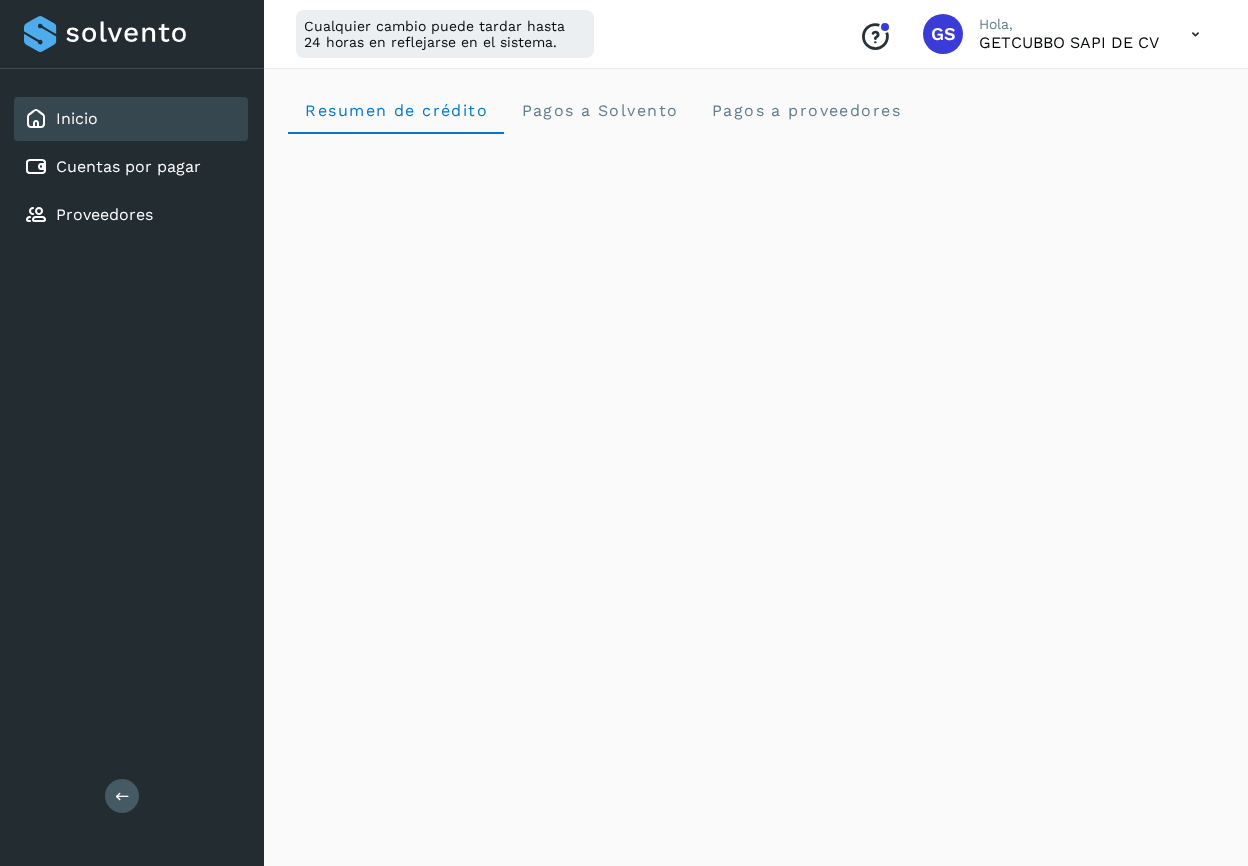 scroll, scrollTop: 0, scrollLeft: 0, axis: both 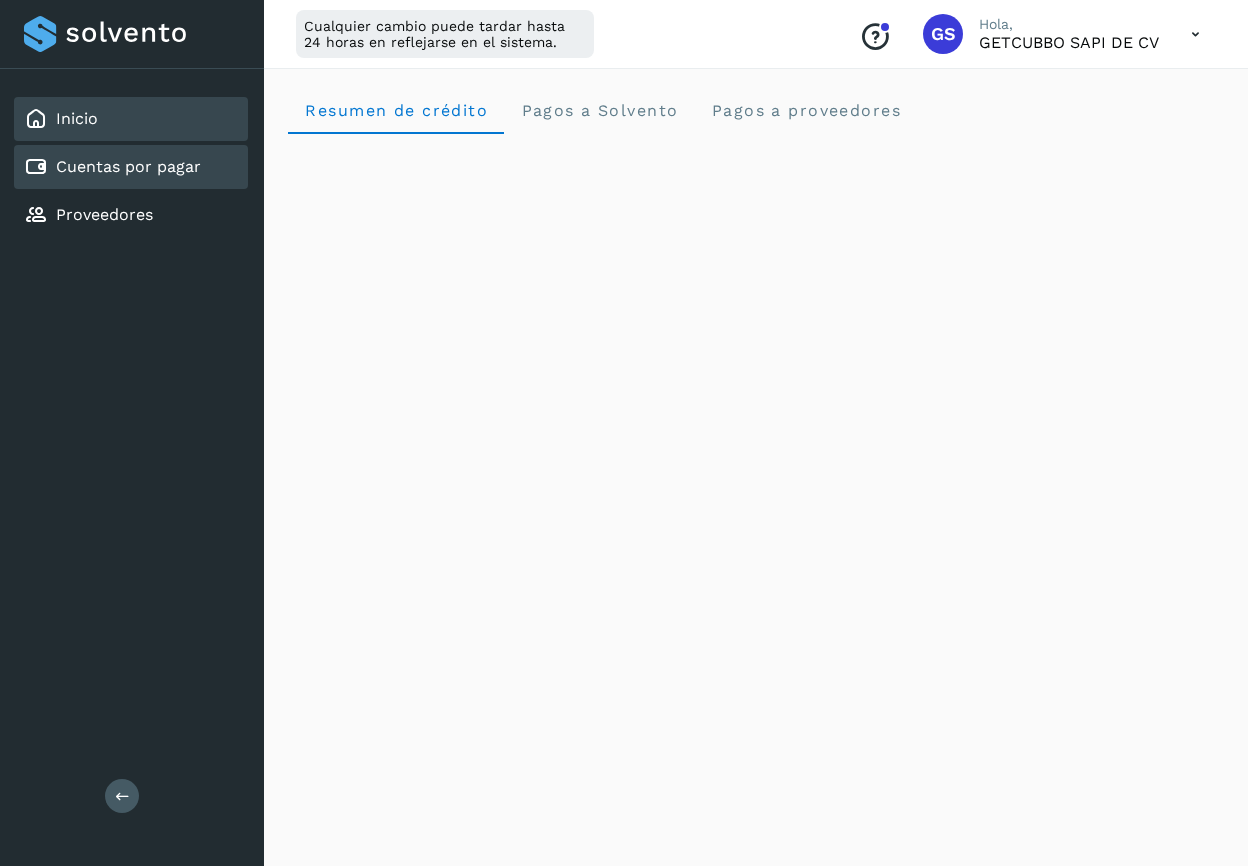 click on "Cuentas por pagar" at bounding box center (128, 166) 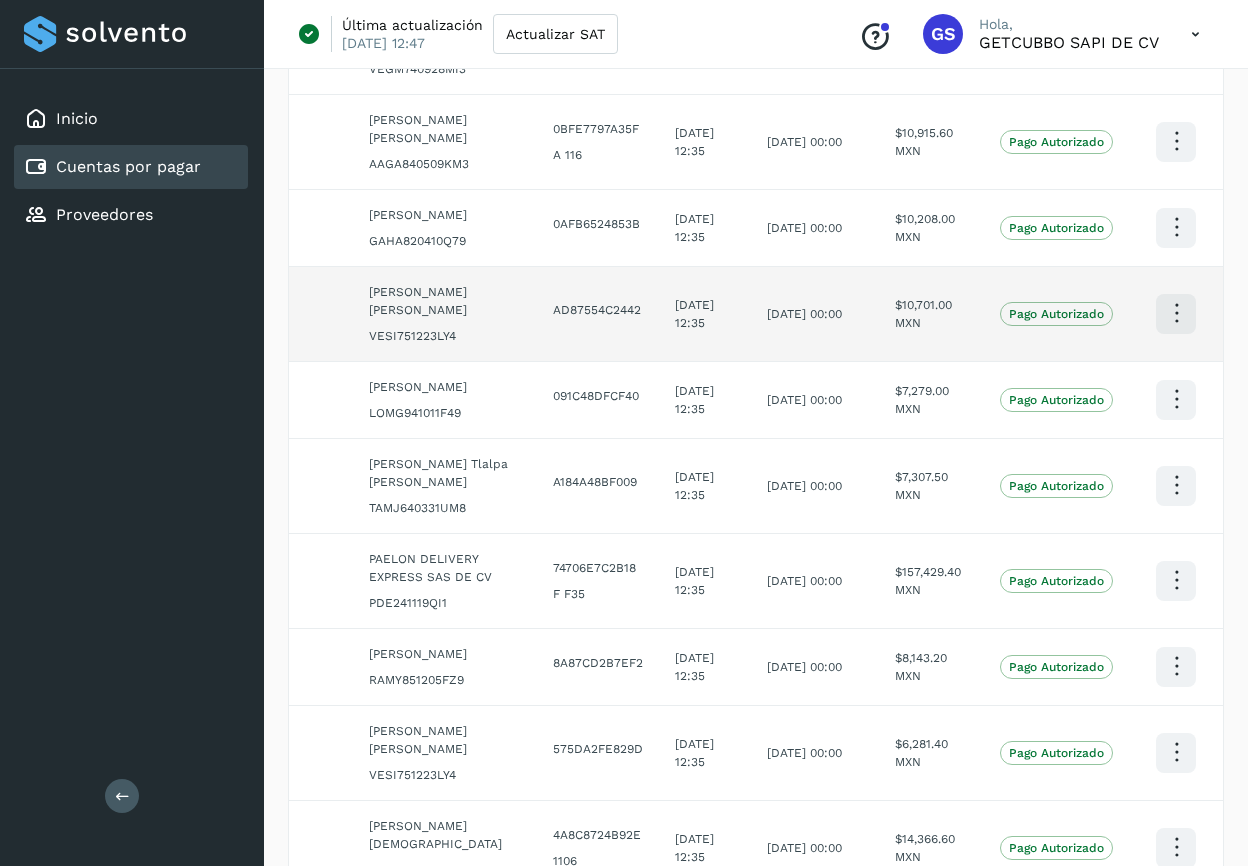 scroll, scrollTop: 305, scrollLeft: 0, axis: vertical 